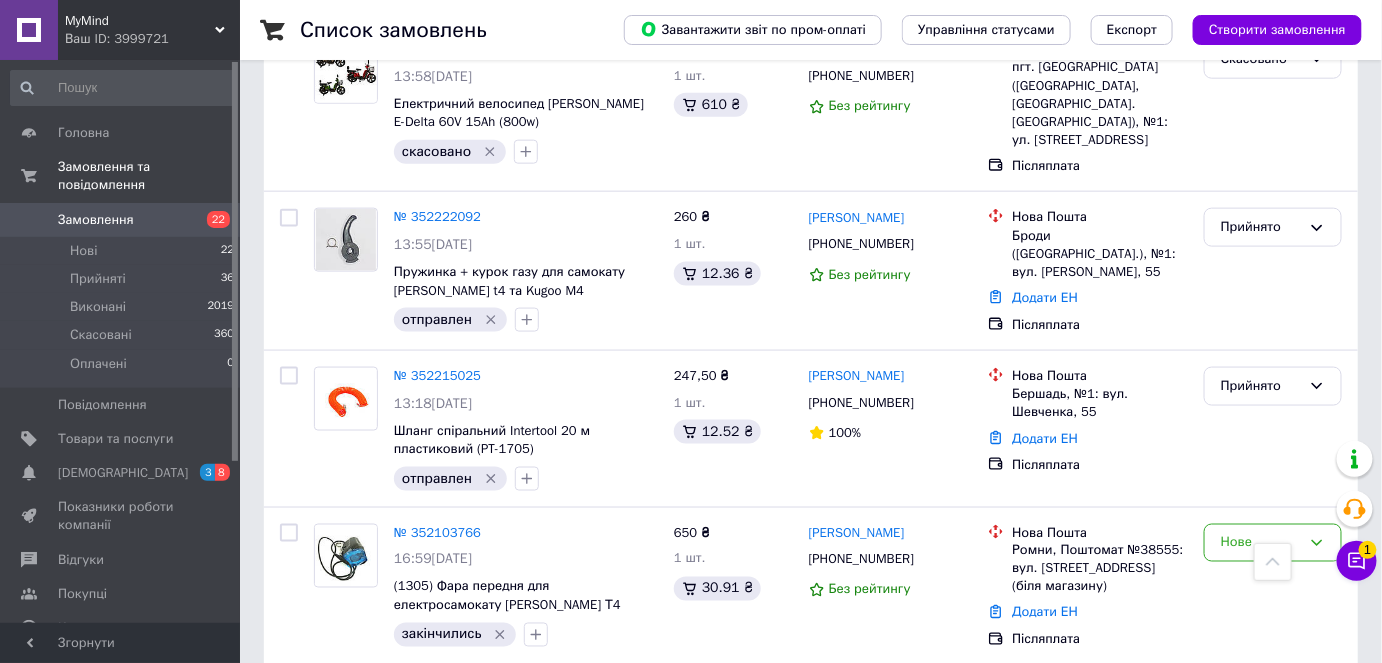 scroll, scrollTop: 1090, scrollLeft: 0, axis: vertical 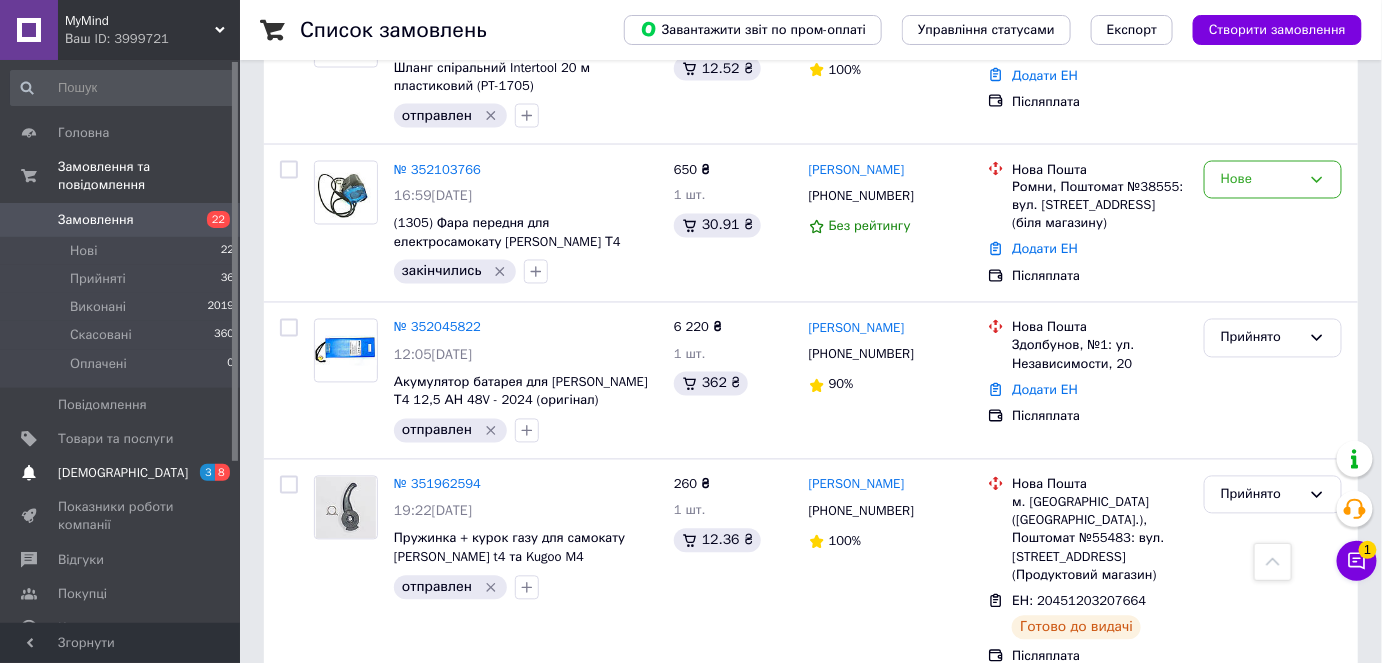 click on "[DEMOGRAPHIC_DATA]" at bounding box center [121, 473] 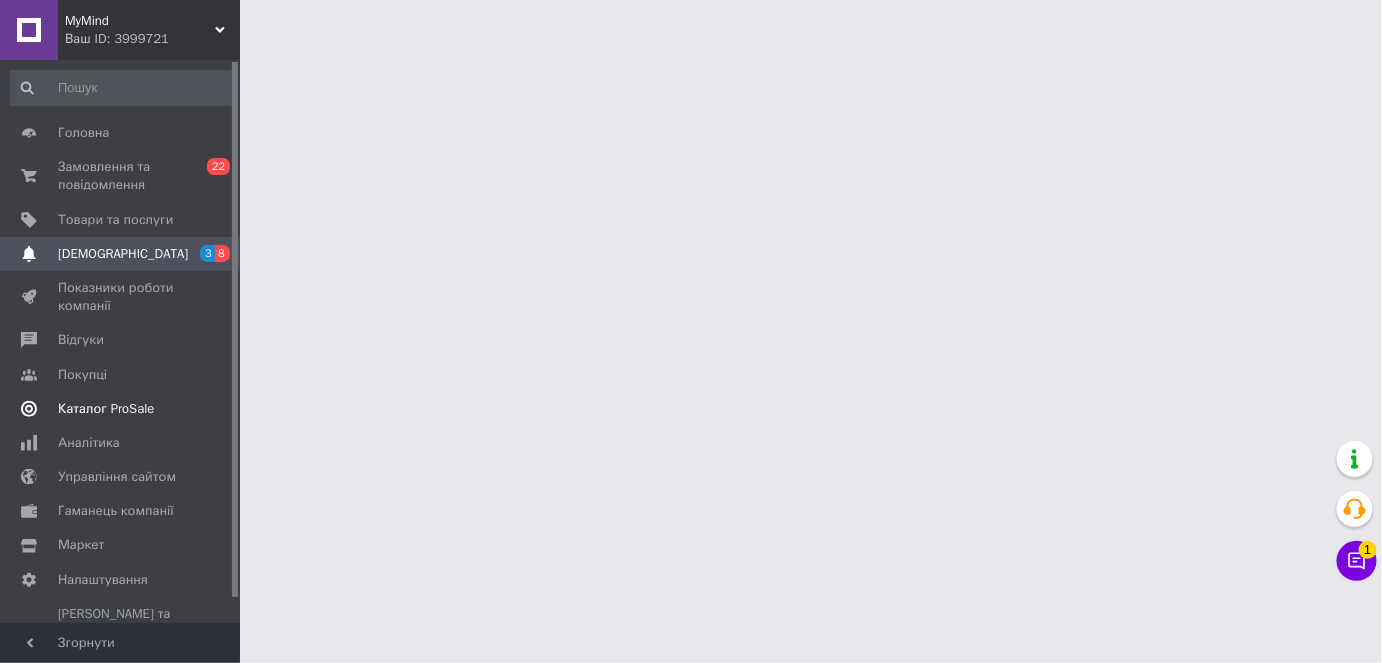 scroll, scrollTop: 0, scrollLeft: 0, axis: both 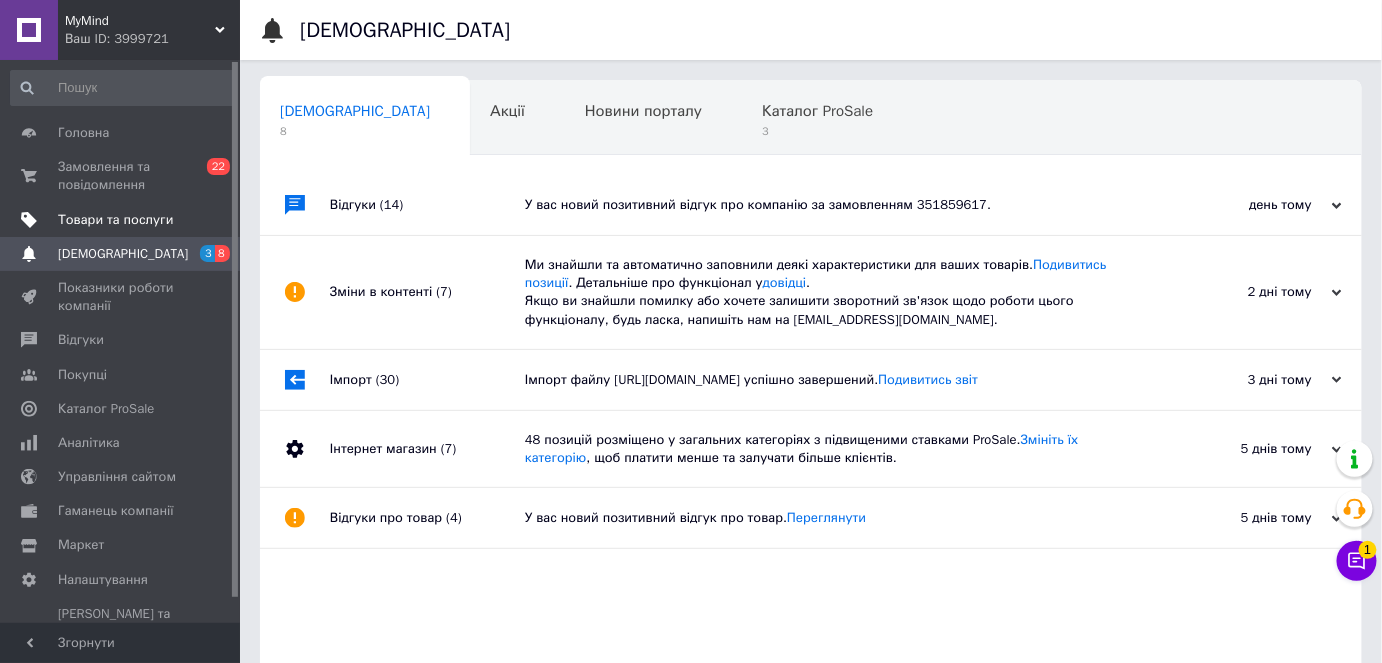 click on "Товари та послуги" at bounding box center [121, 220] 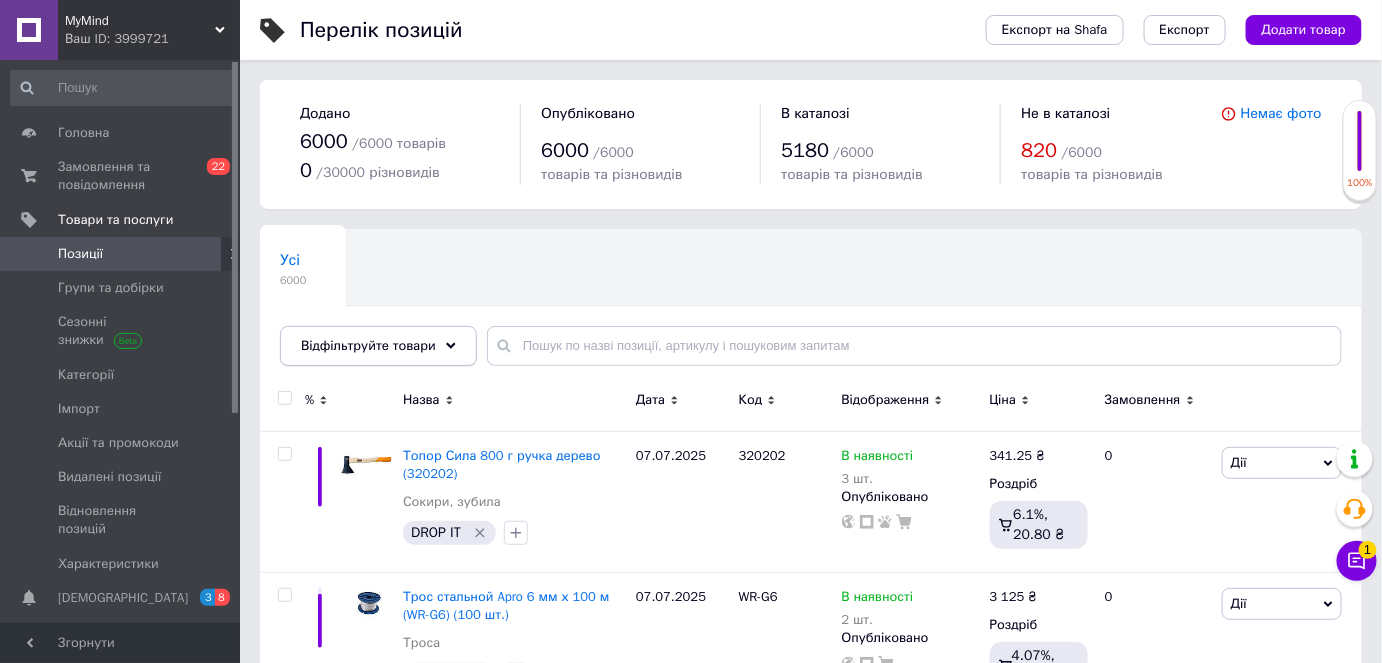 click on "Відфільтруйте товари" at bounding box center (368, 345) 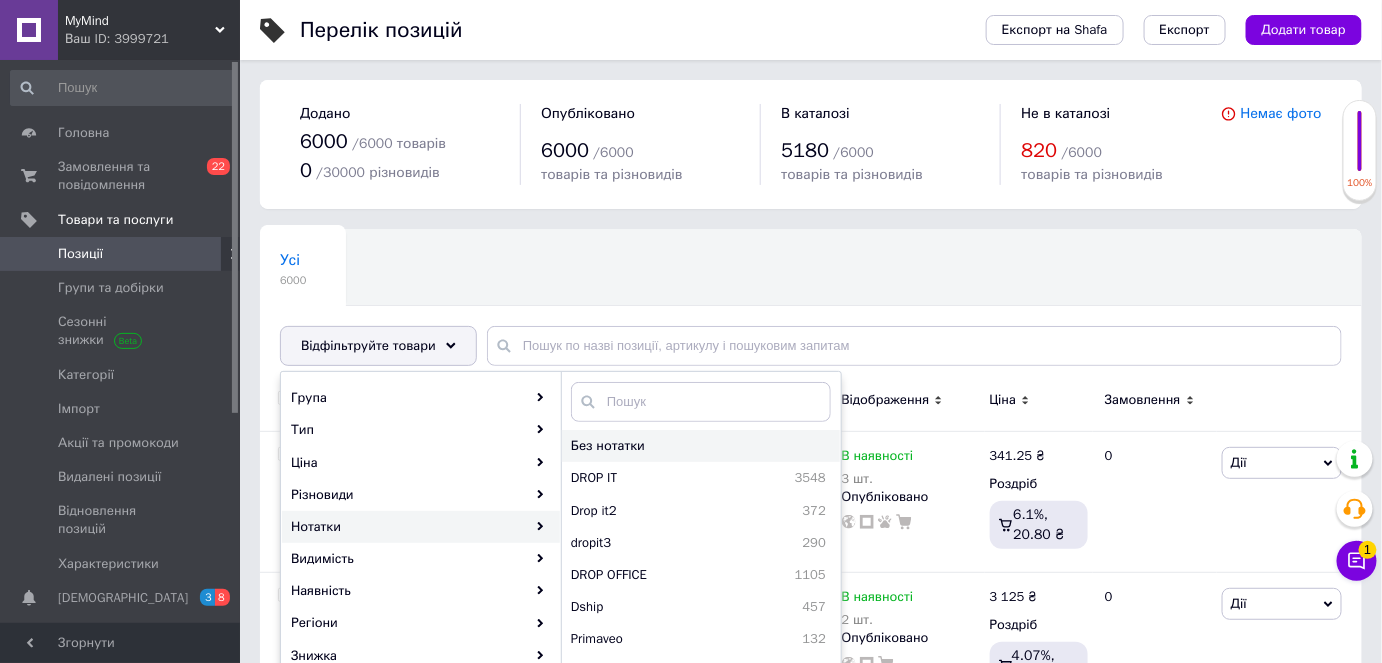 click on "Без нотатки" at bounding box center [683, 446] 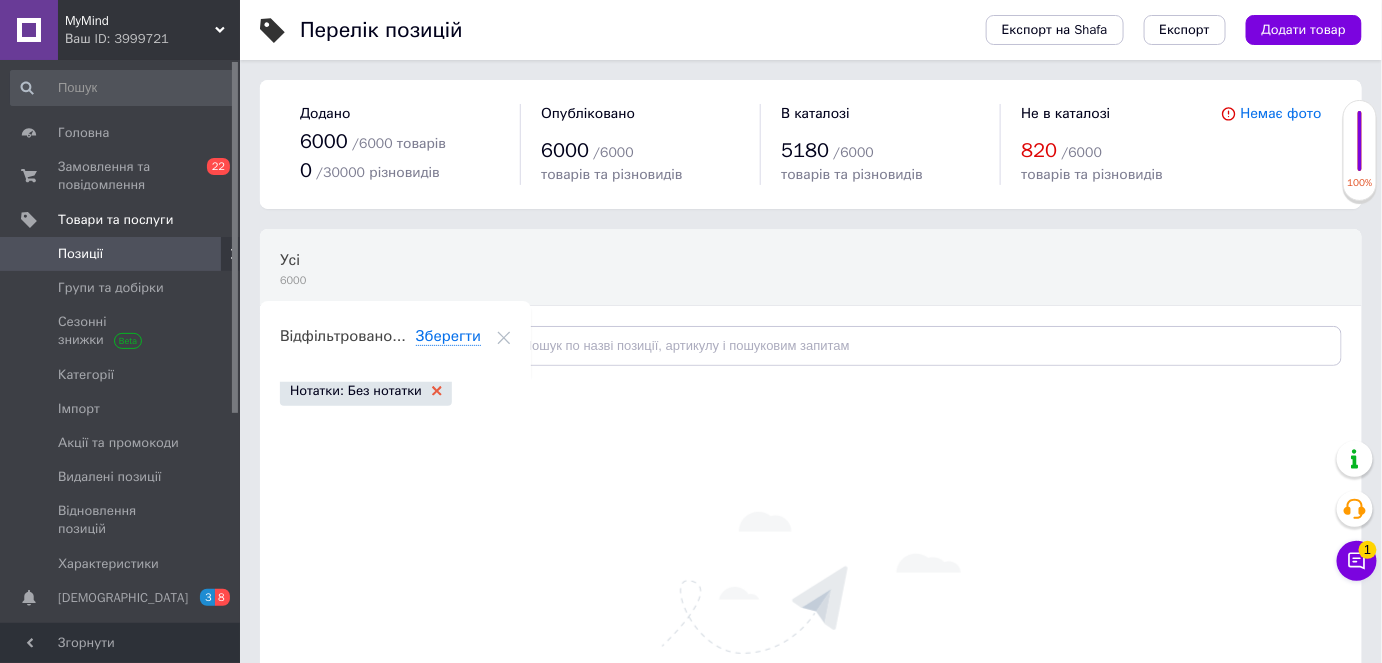 click 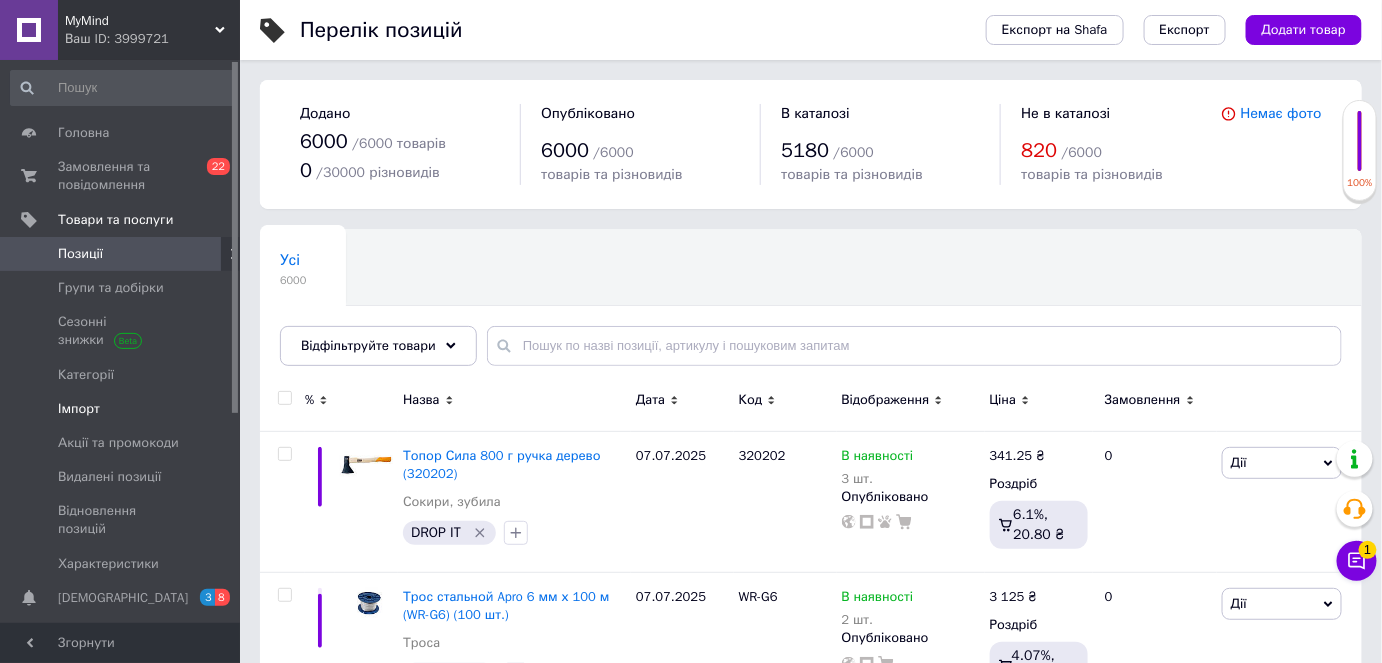 click on "Імпорт" at bounding box center (123, 409) 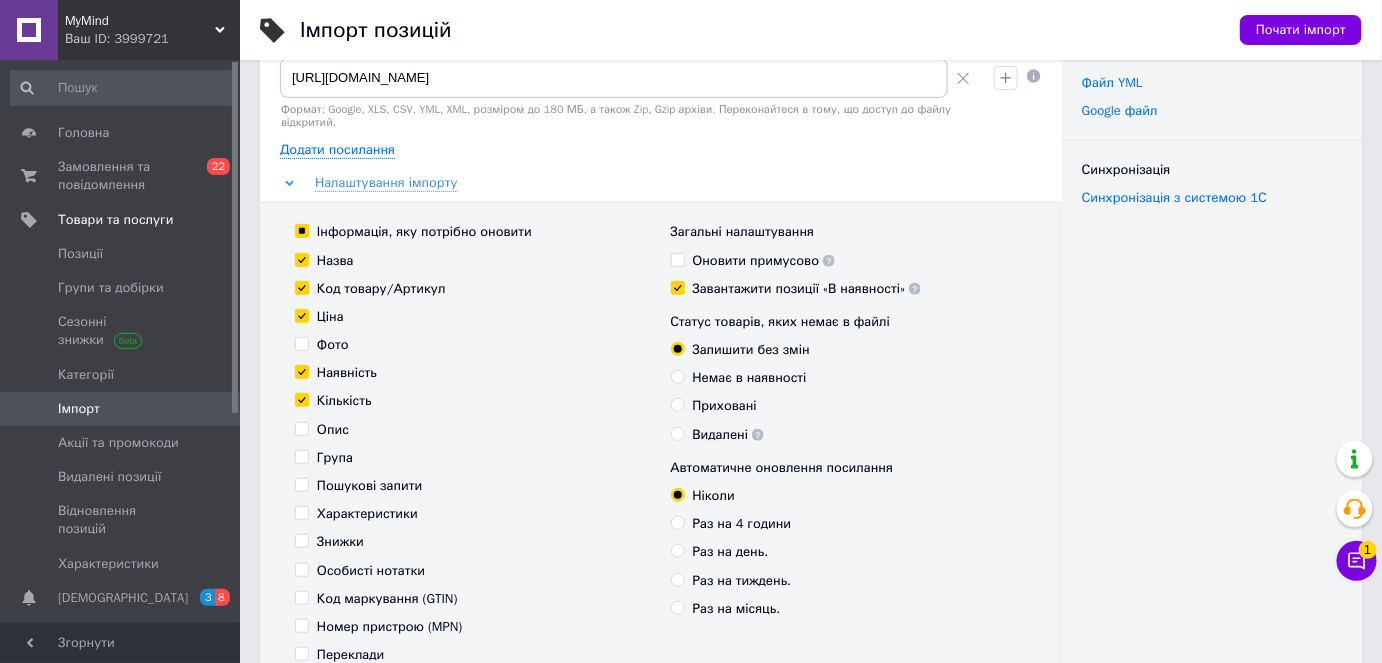 scroll, scrollTop: 181, scrollLeft: 0, axis: vertical 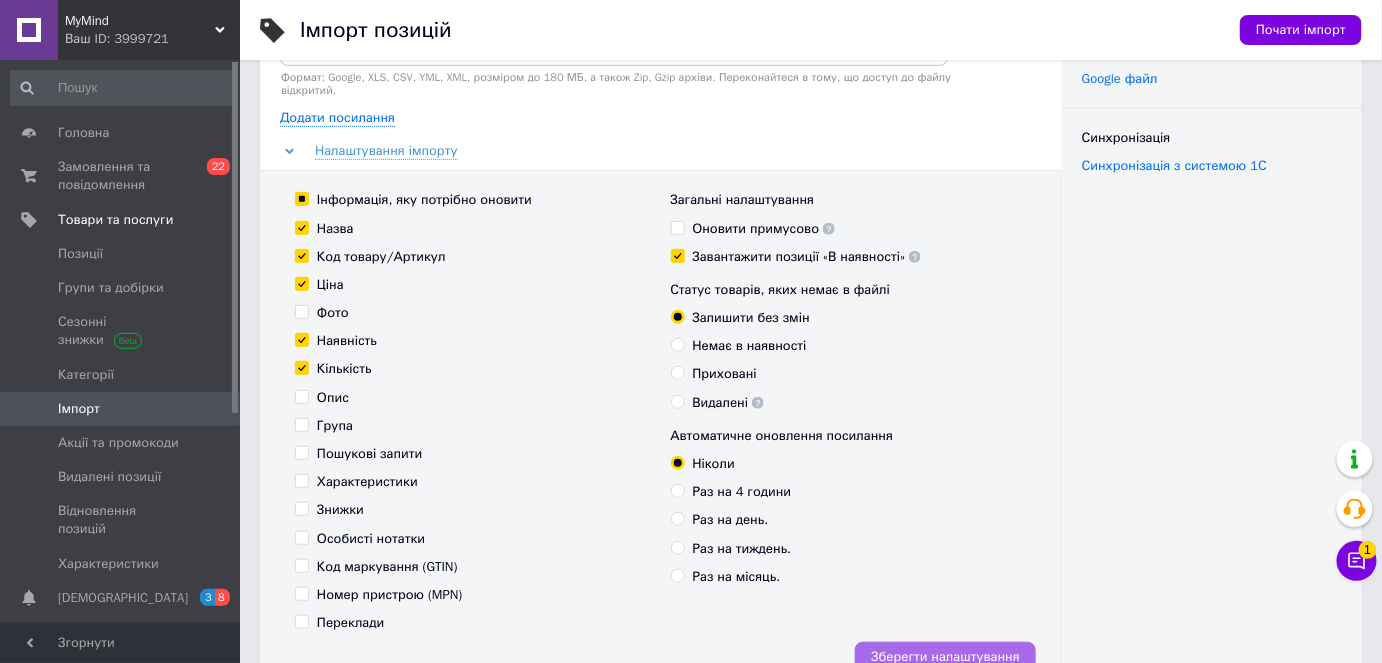 click on "Зберегти налаштування" at bounding box center [945, 657] 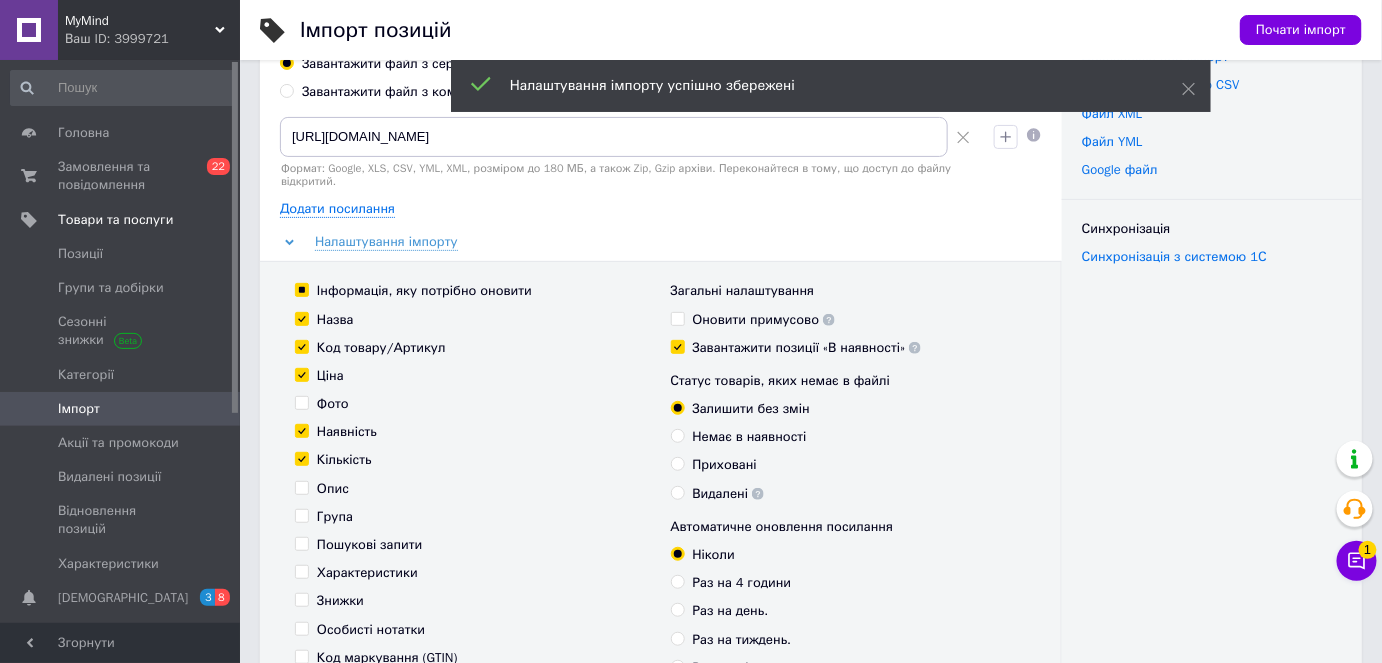 scroll, scrollTop: 272, scrollLeft: 0, axis: vertical 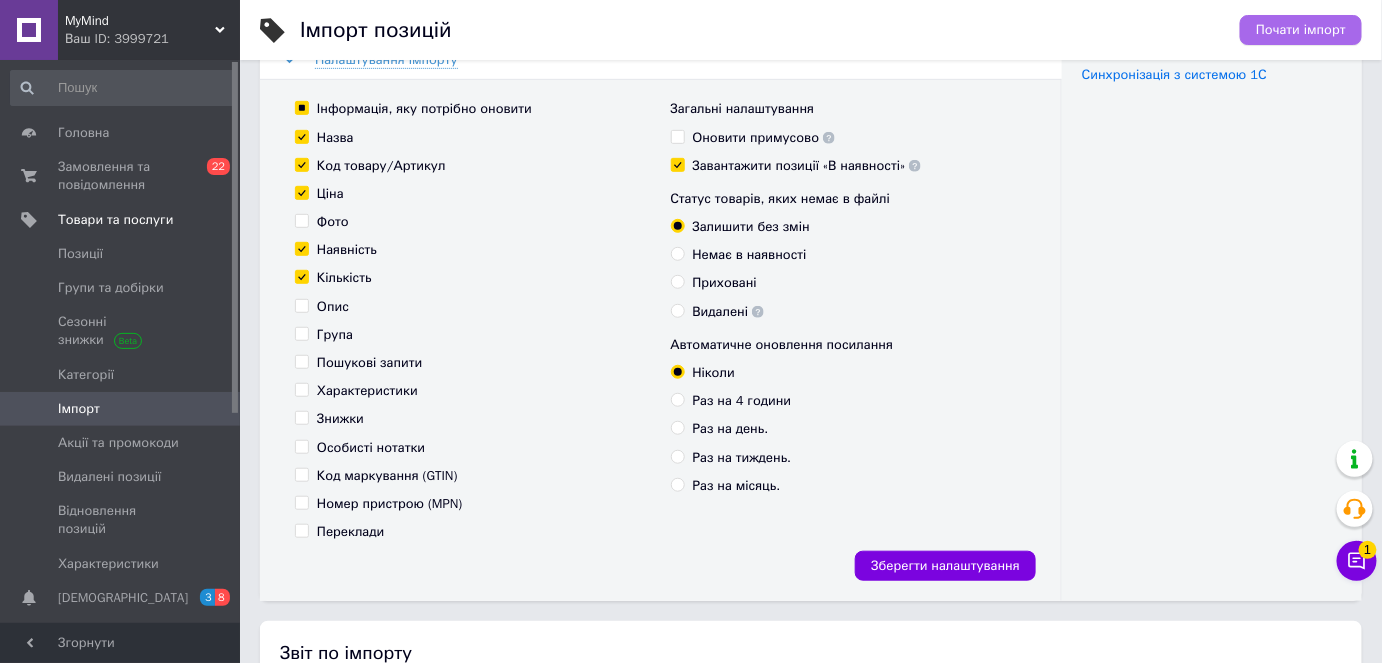 click on "Почати імпорт" at bounding box center (1301, 30) 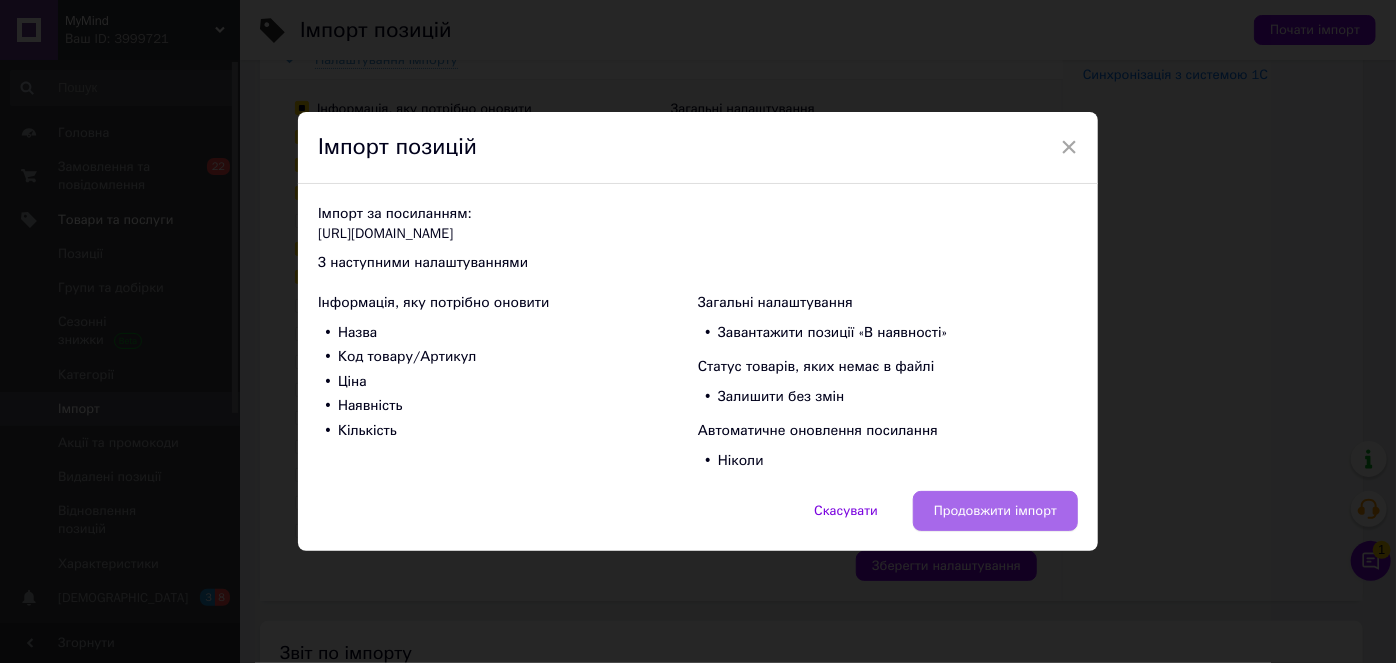 click on "Продовжити імпорт" at bounding box center (995, 511) 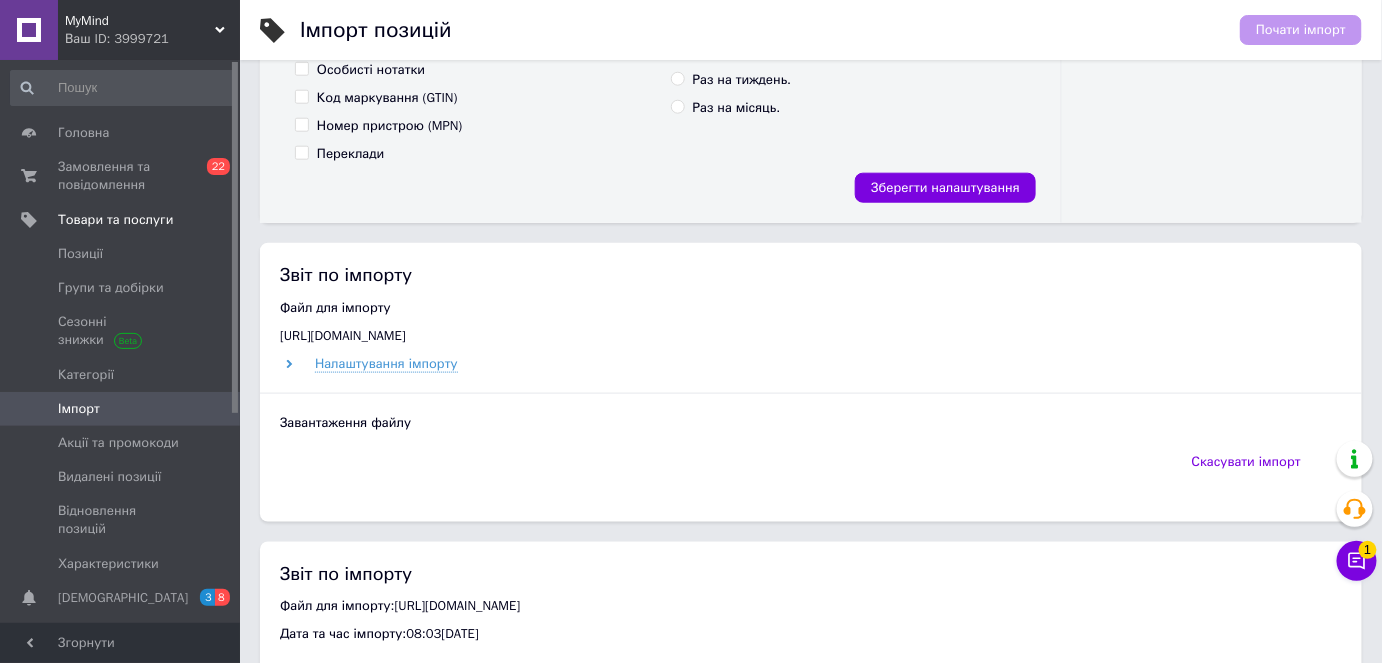 scroll, scrollTop: 818, scrollLeft: 0, axis: vertical 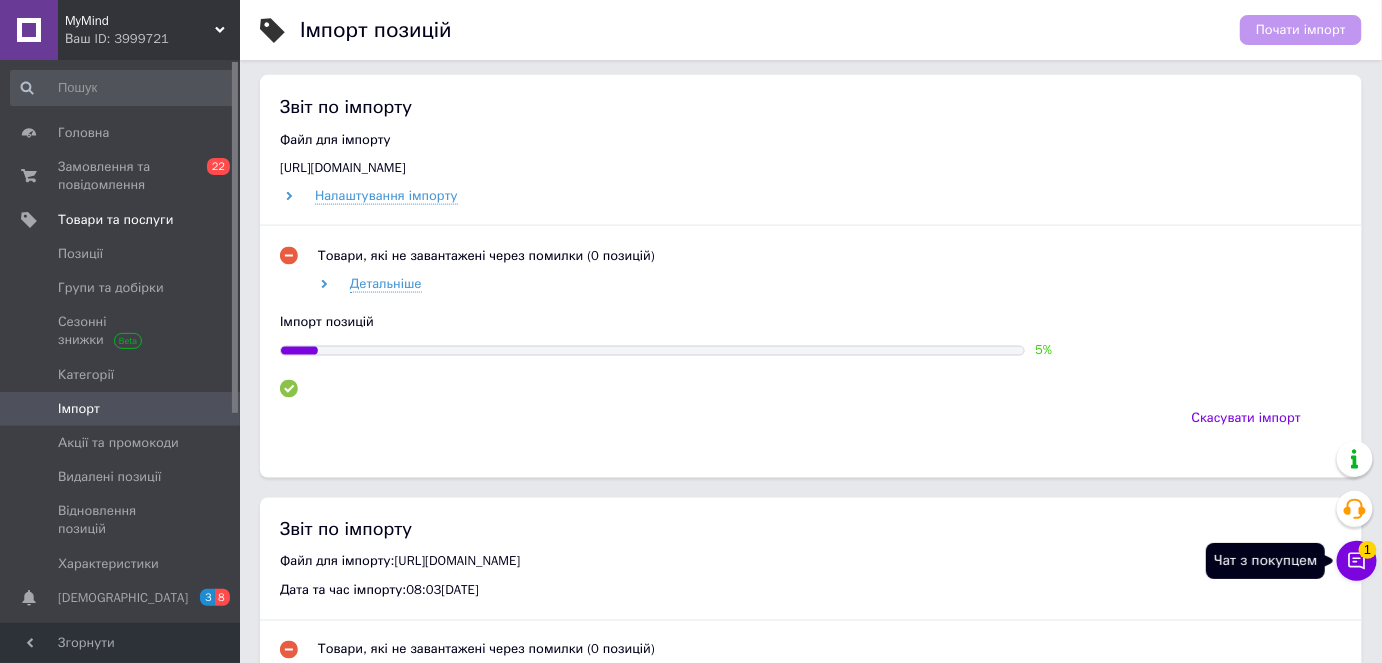 click 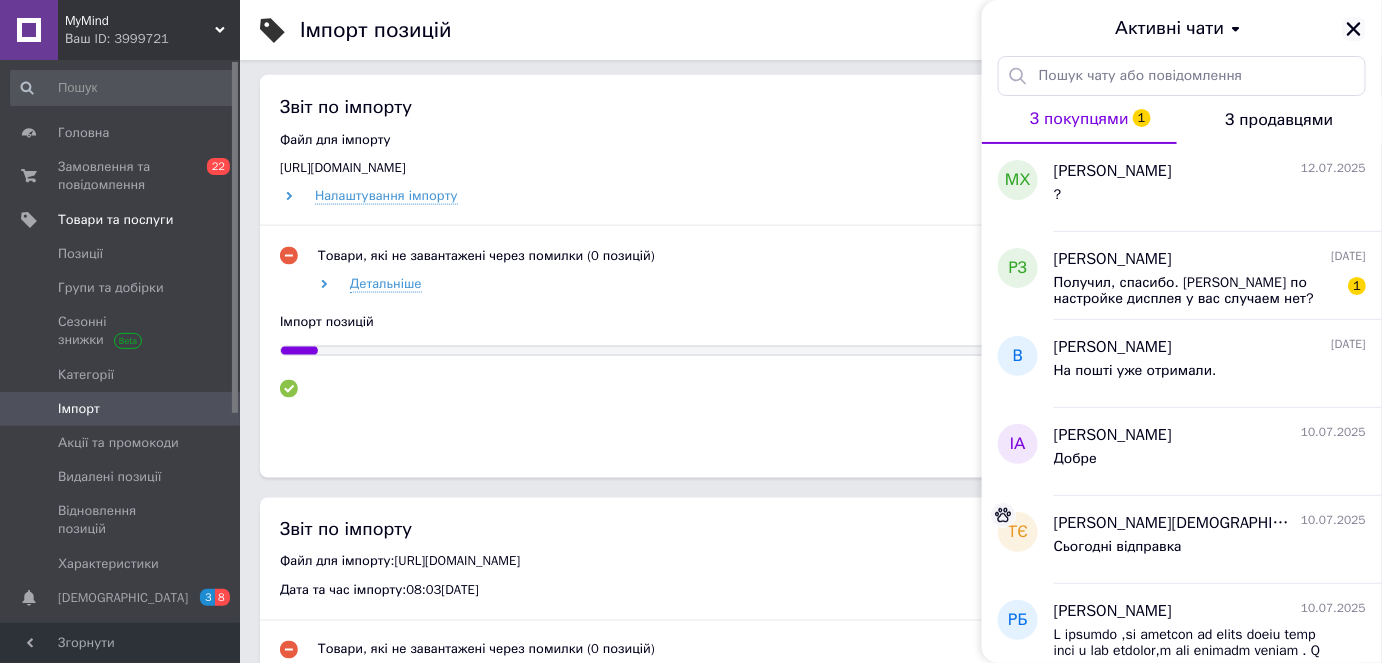 click 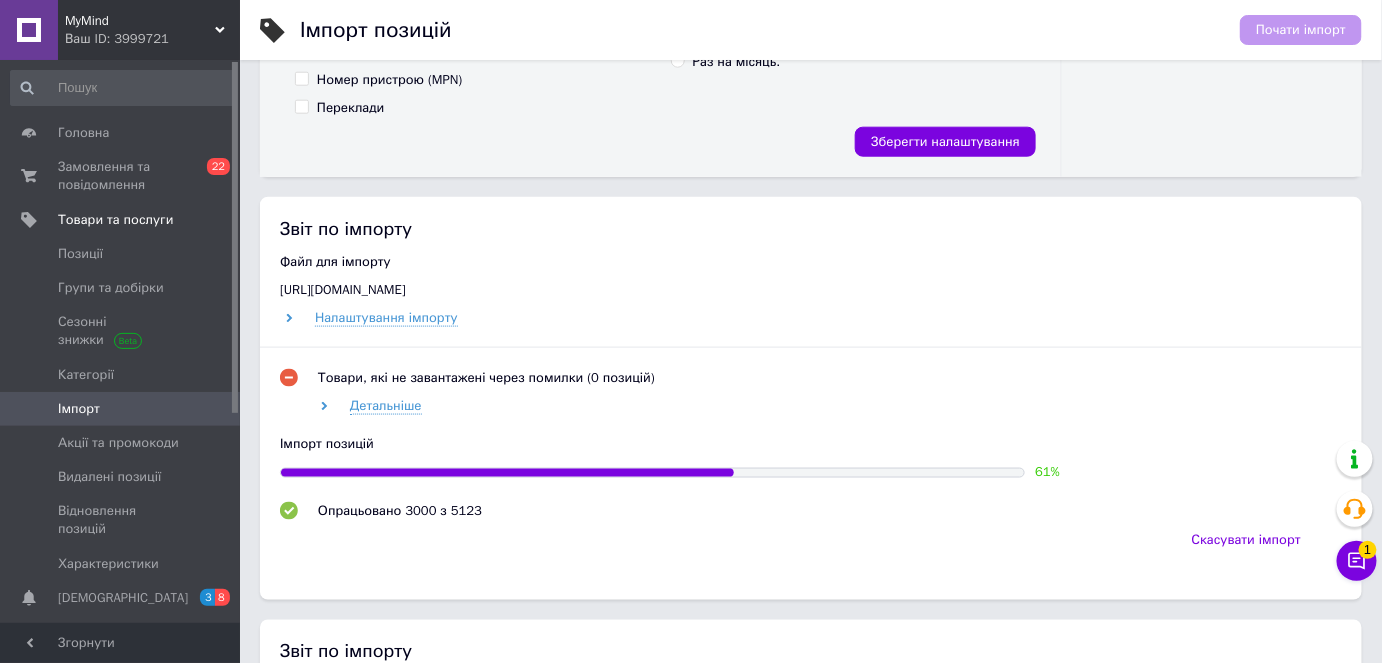 scroll, scrollTop: 727, scrollLeft: 0, axis: vertical 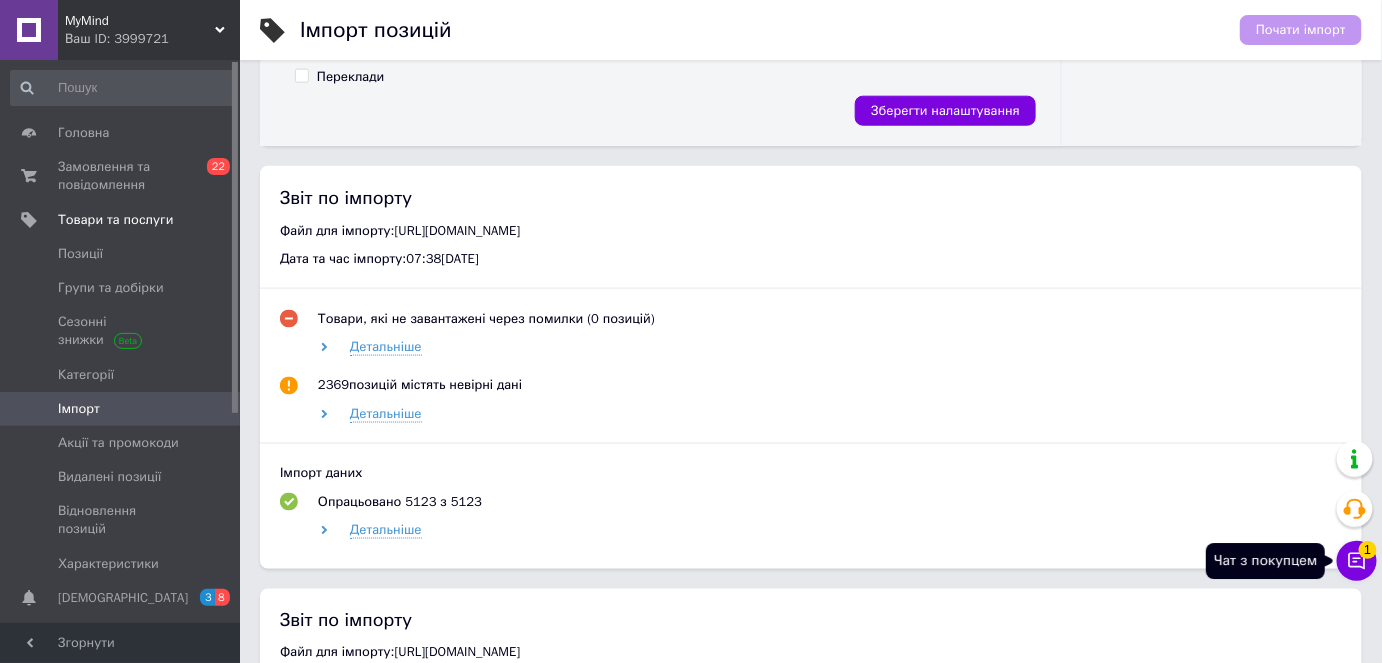 click on "1" at bounding box center [1368, 550] 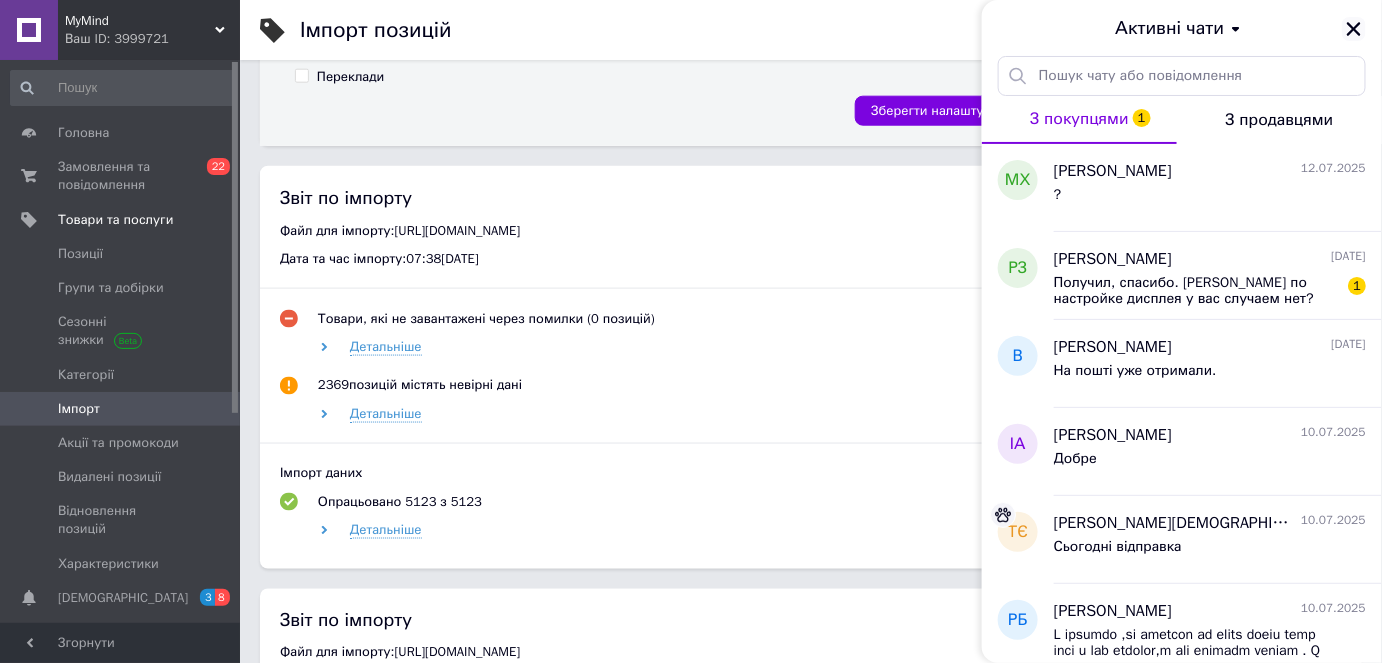 click 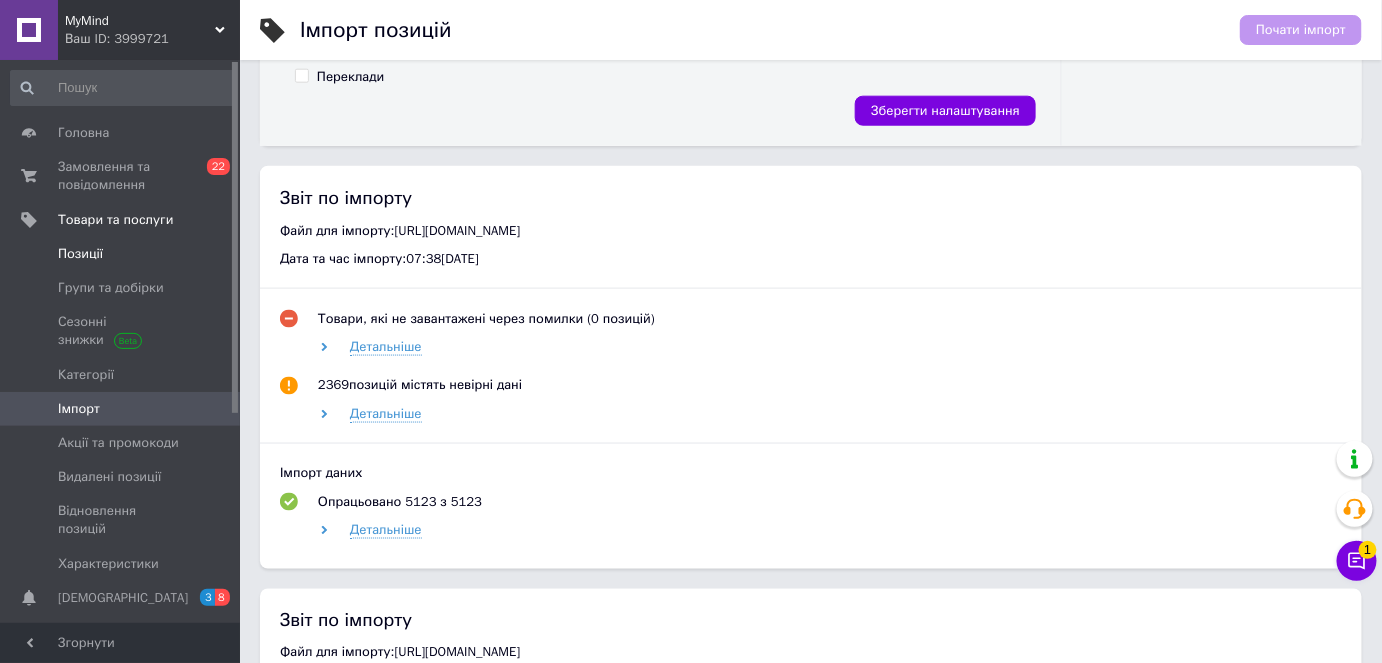 click on "Позиції" at bounding box center (123, 254) 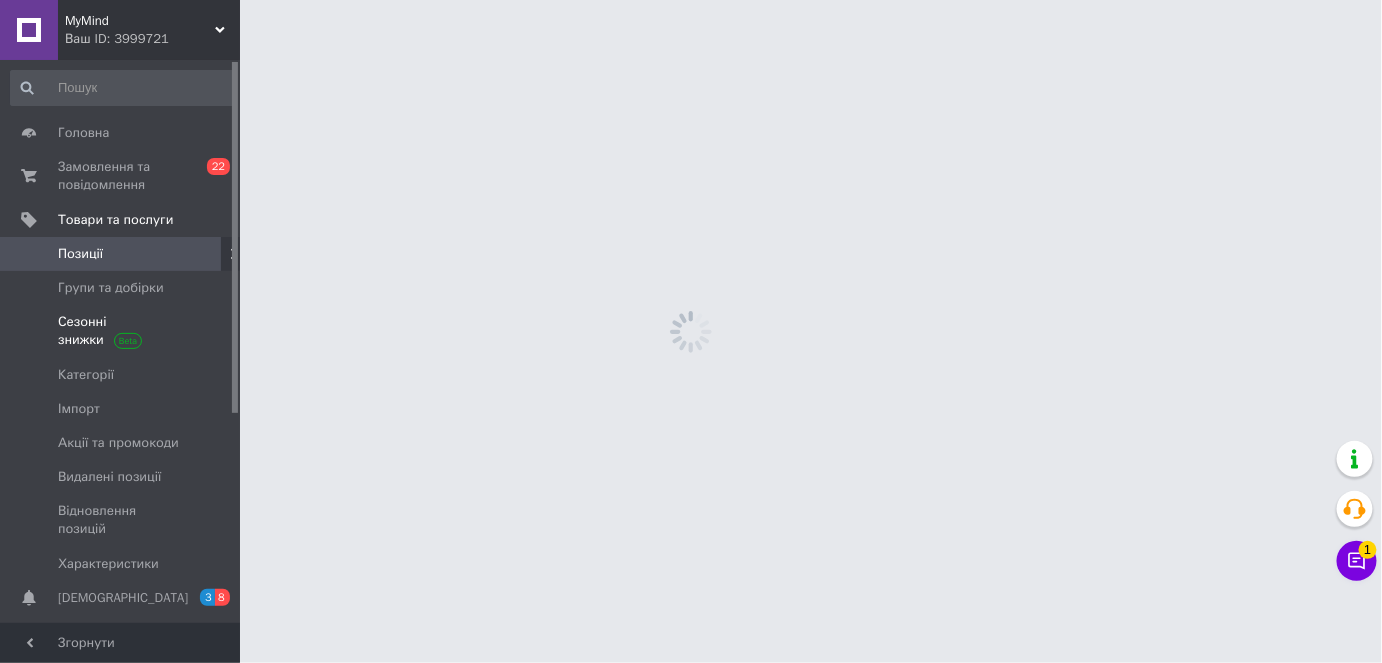 scroll, scrollTop: 0, scrollLeft: 0, axis: both 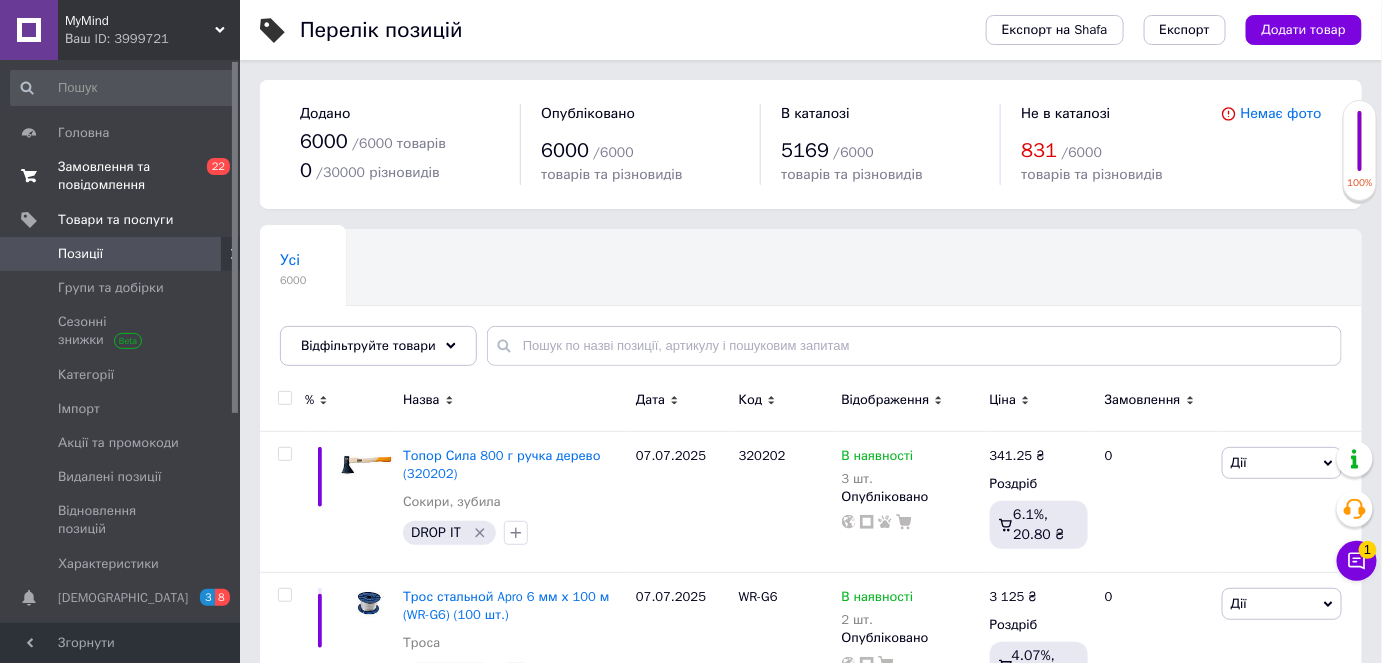 click on "Замовлення та повідомлення" at bounding box center (121, 176) 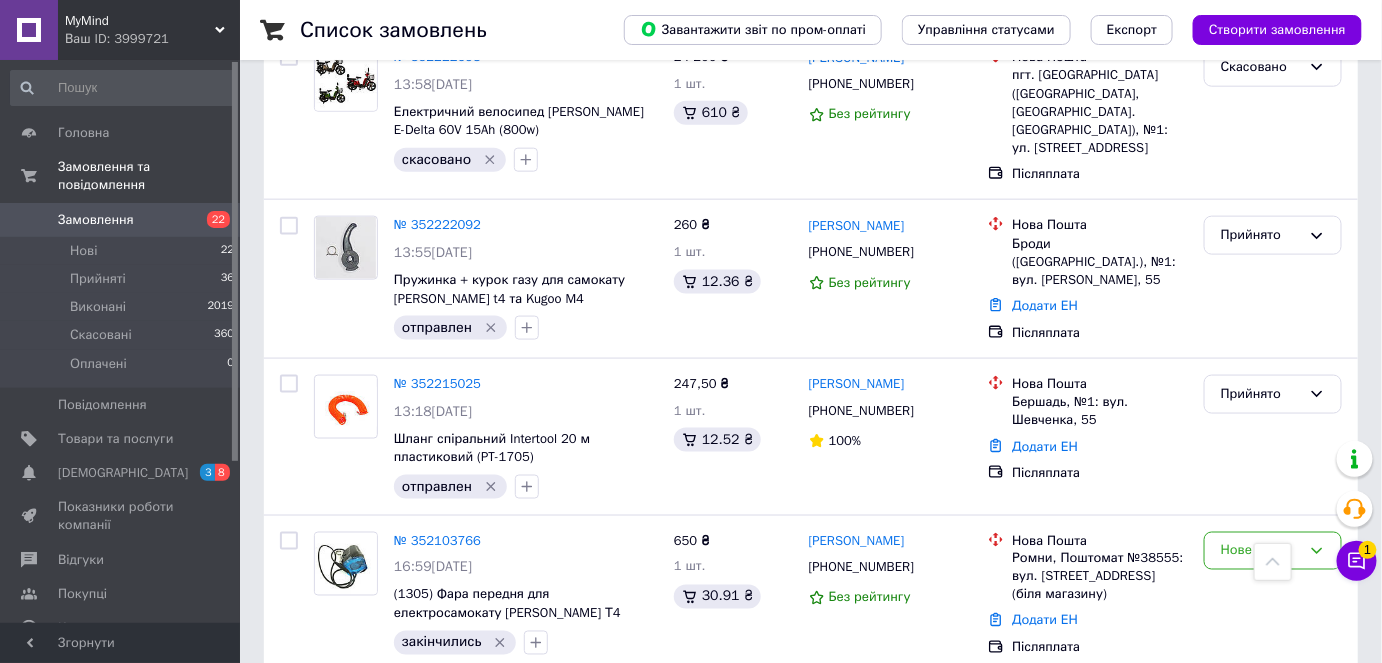 scroll, scrollTop: 727, scrollLeft: 0, axis: vertical 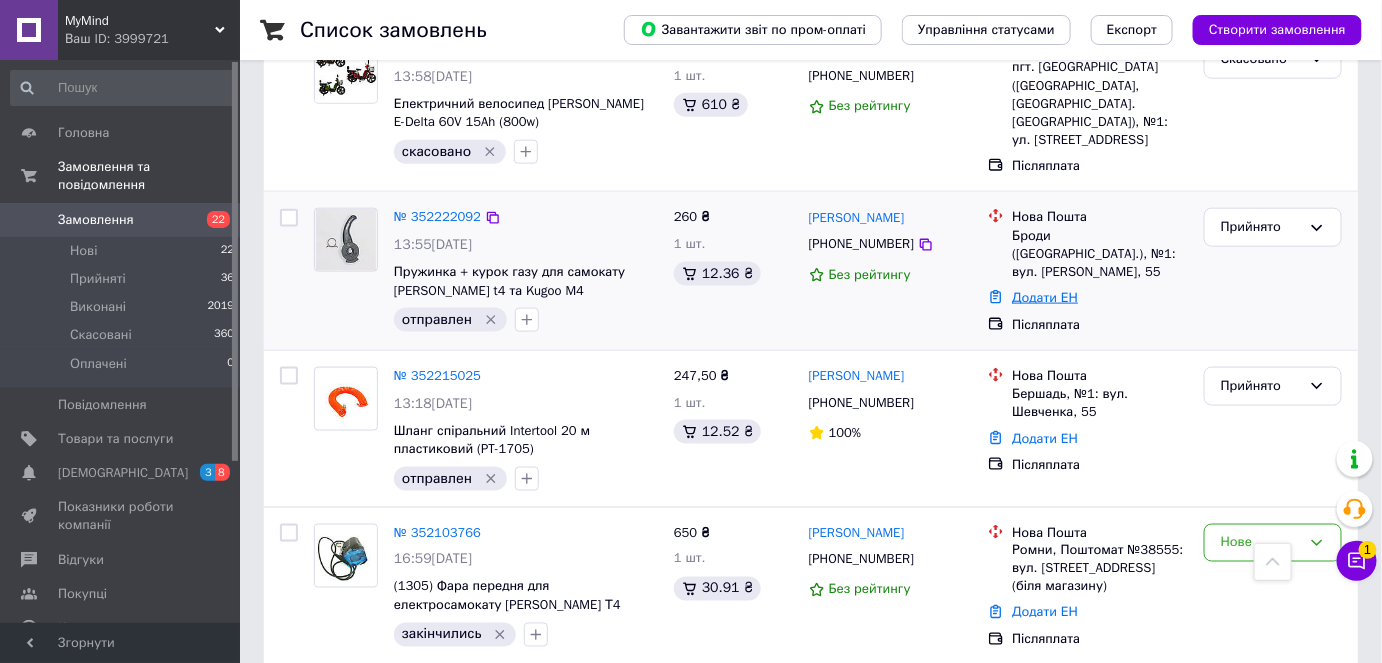 click on "Додати ЕН" at bounding box center [1045, 297] 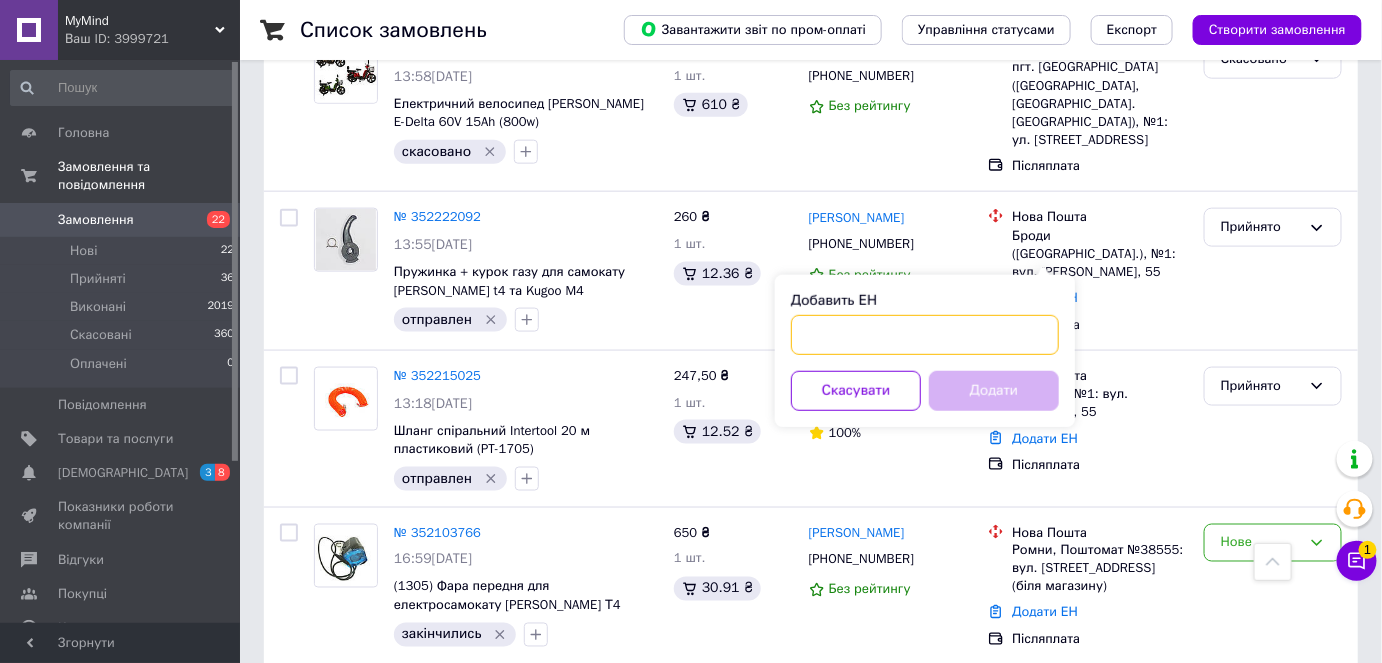 click on "Добавить ЕН" at bounding box center (925, 335) 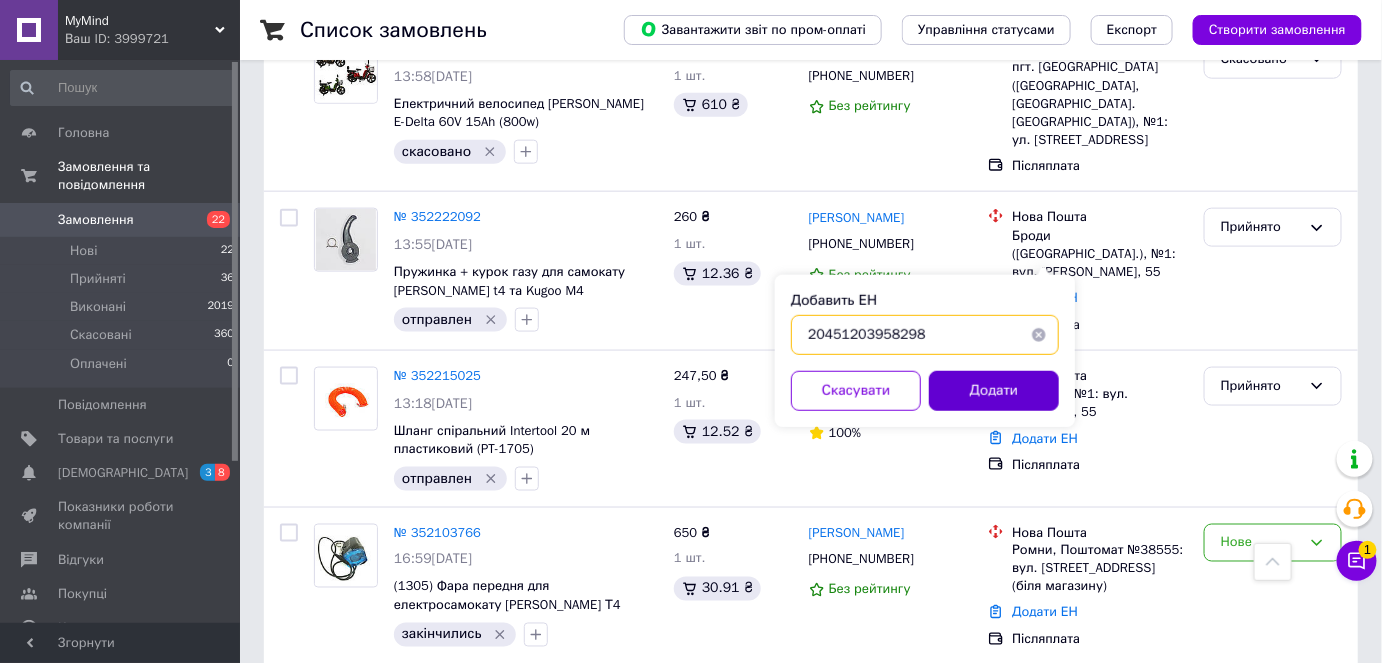 type on "20451203958298" 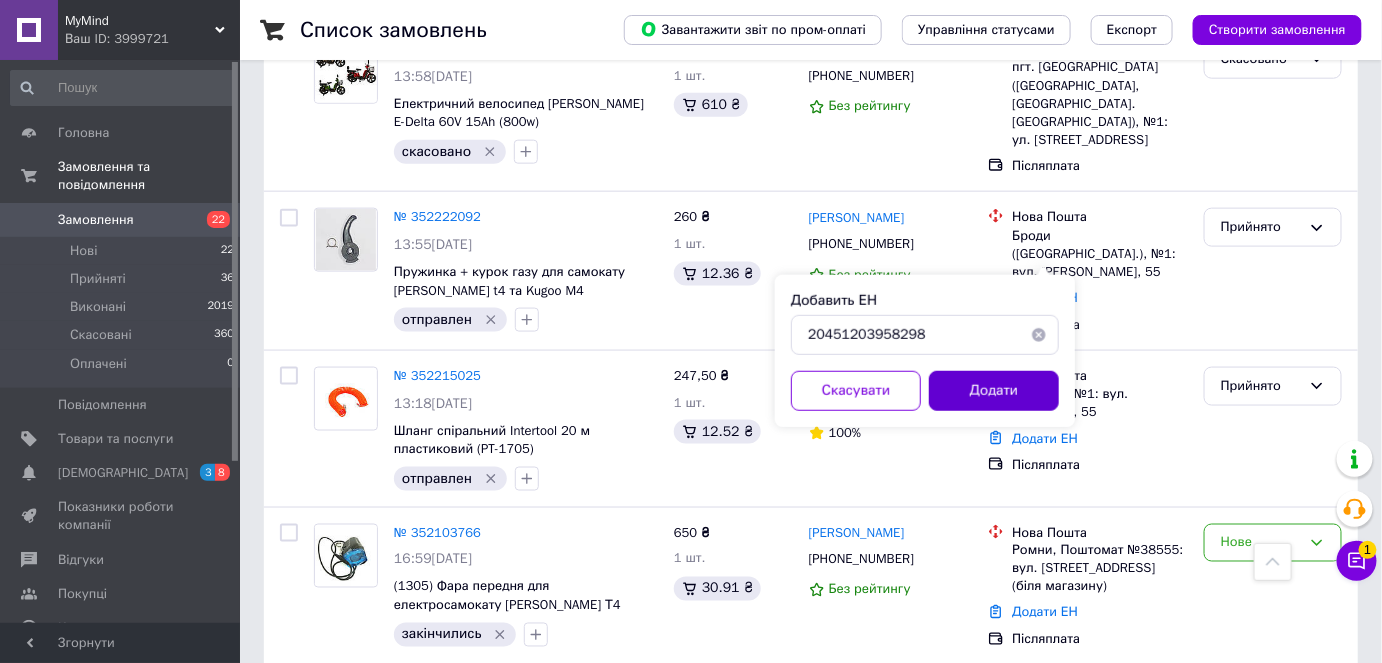 click on "Додати" at bounding box center (994, 391) 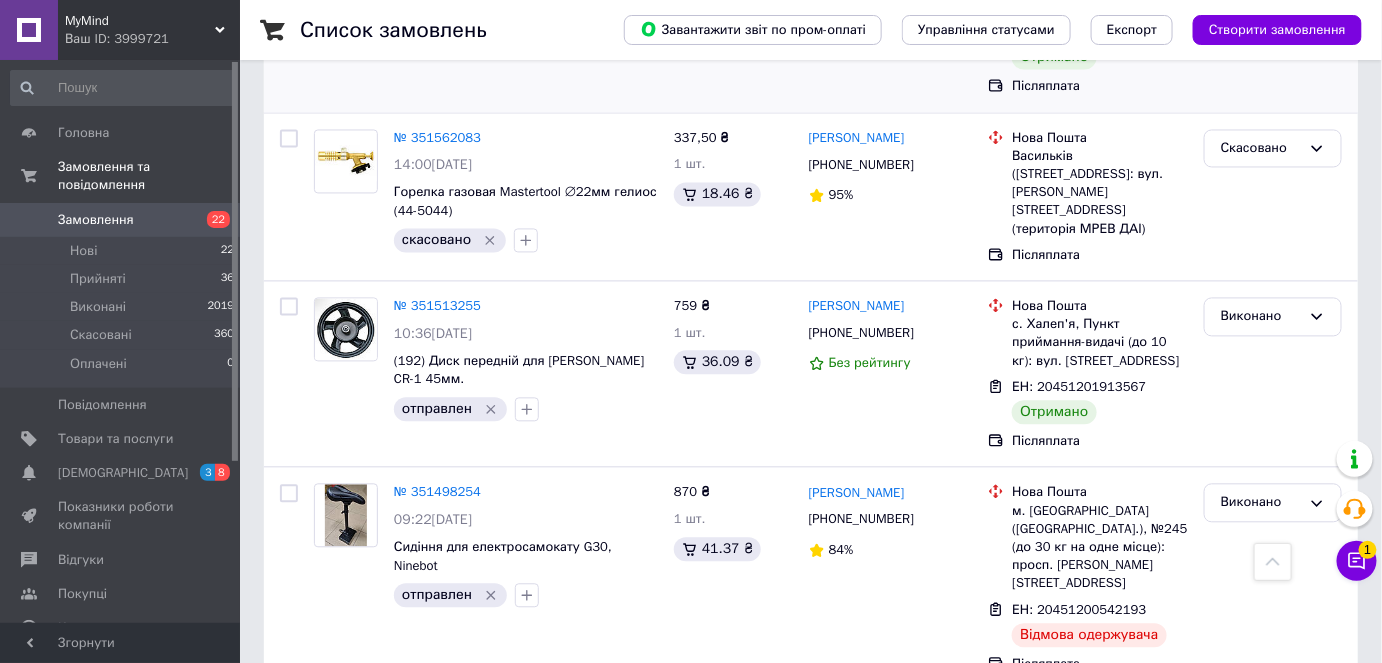 scroll, scrollTop: 3909, scrollLeft: 0, axis: vertical 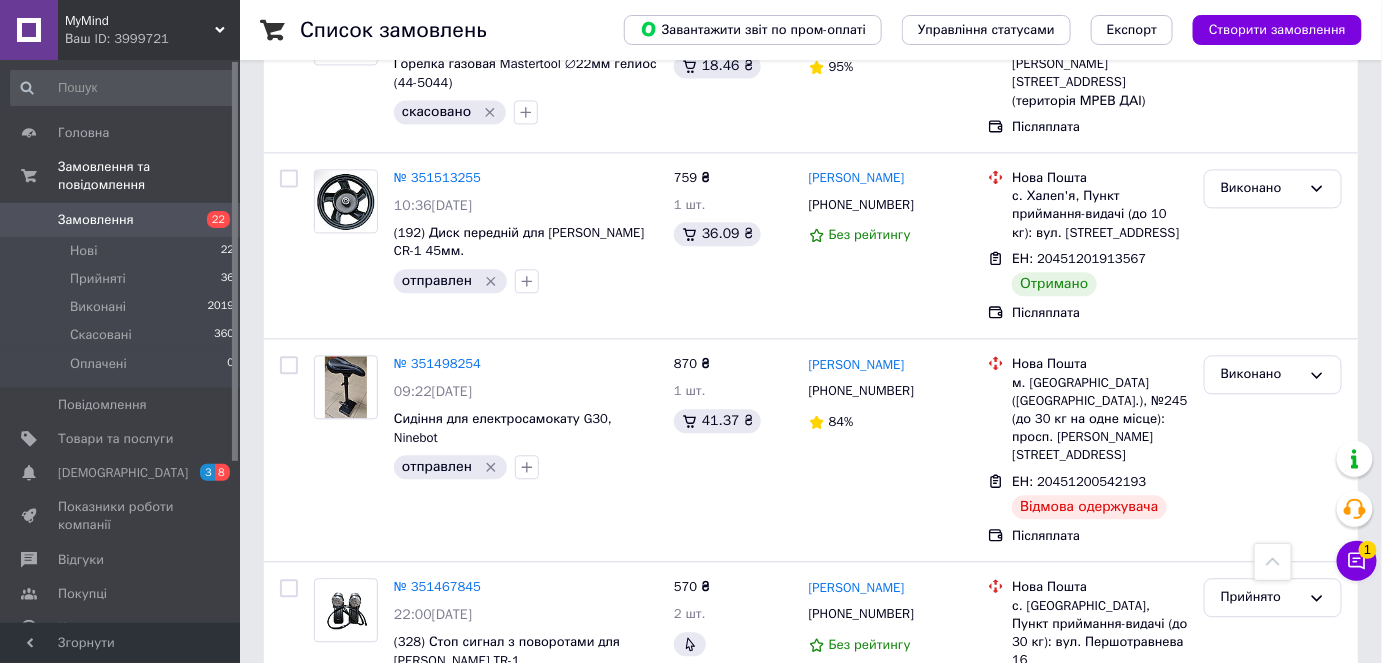 click on "Показники роботи компанії" at bounding box center (121, 516) 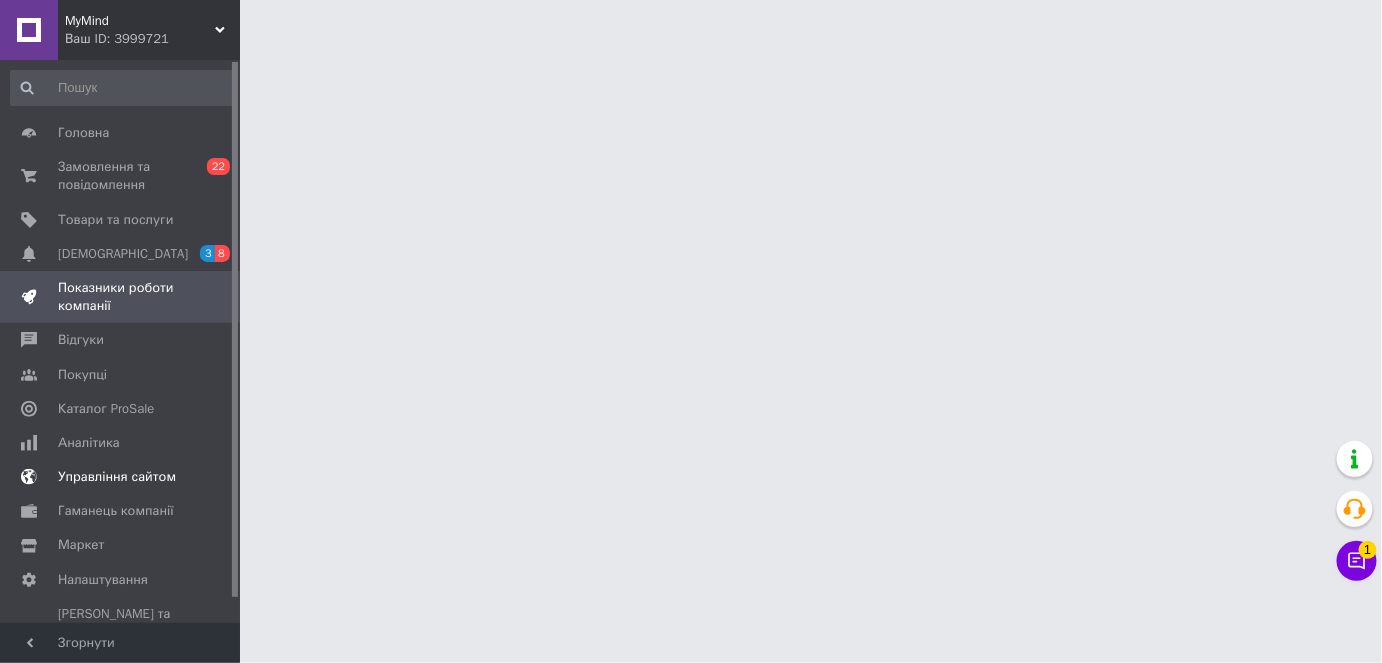 scroll, scrollTop: 0, scrollLeft: 0, axis: both 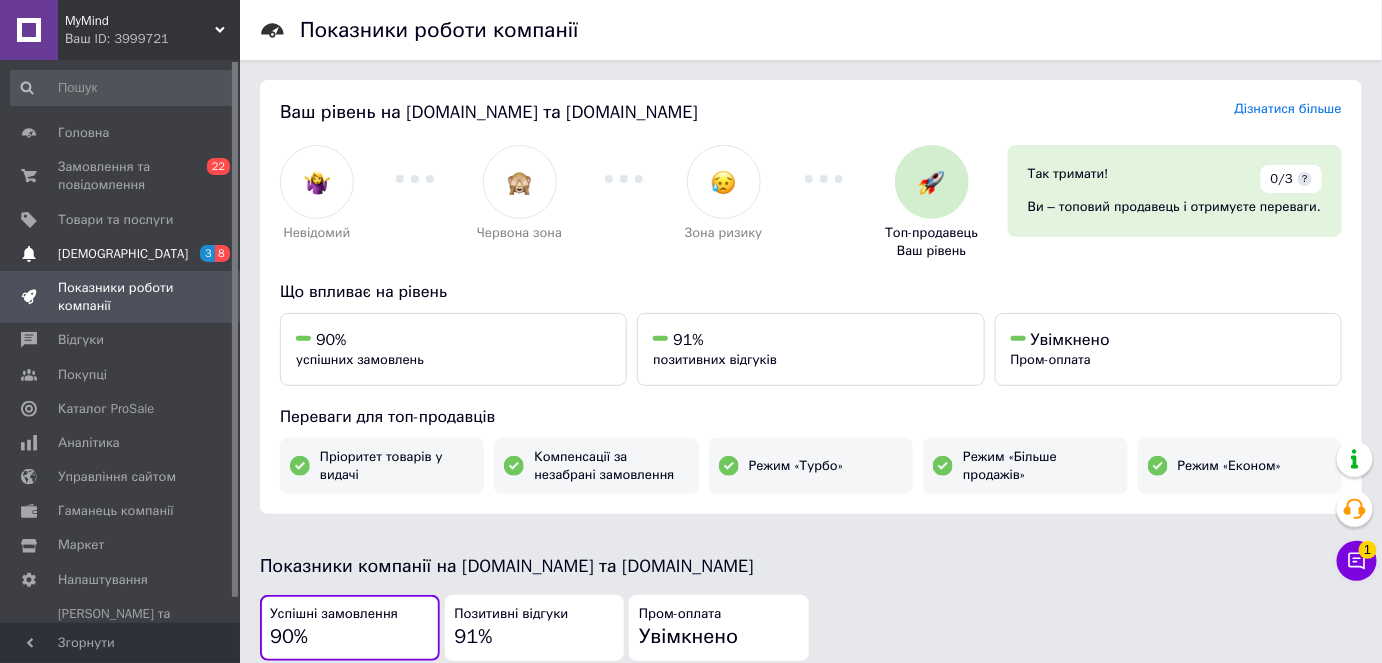 click on "3 8" at bounding box center [212, 254] 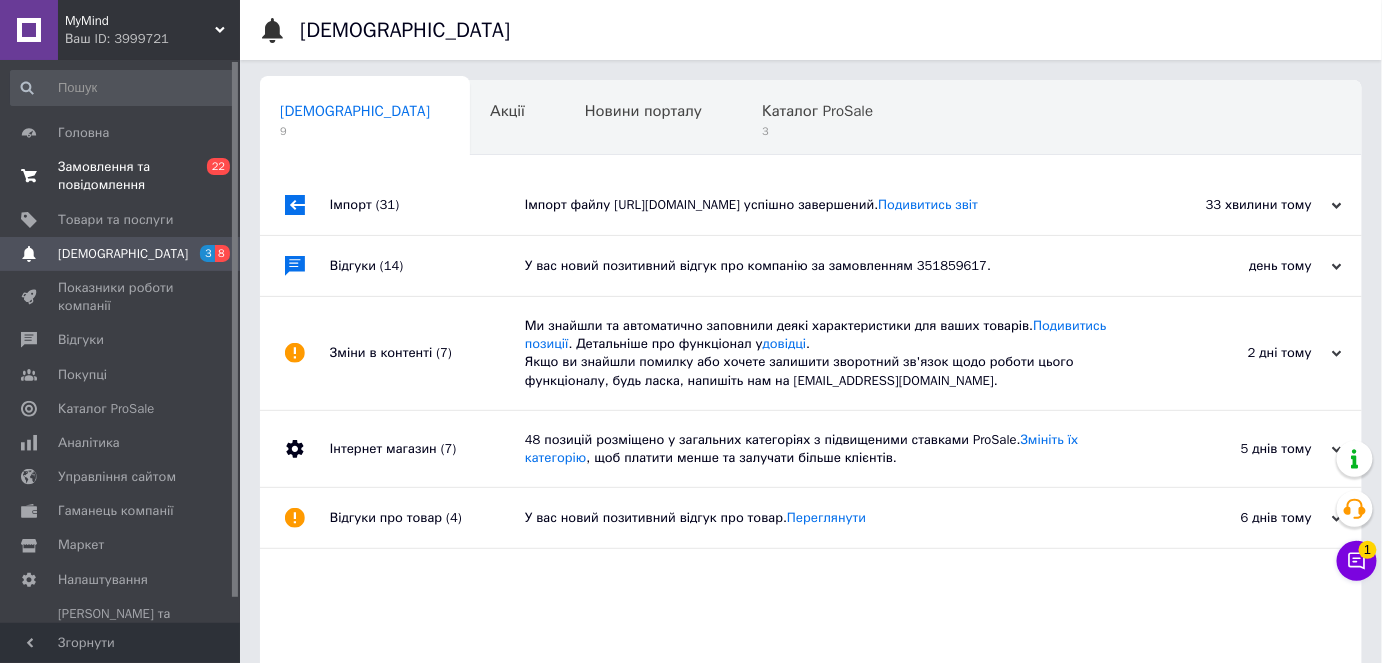 click on "0 22" at bounding box center (212, 176) 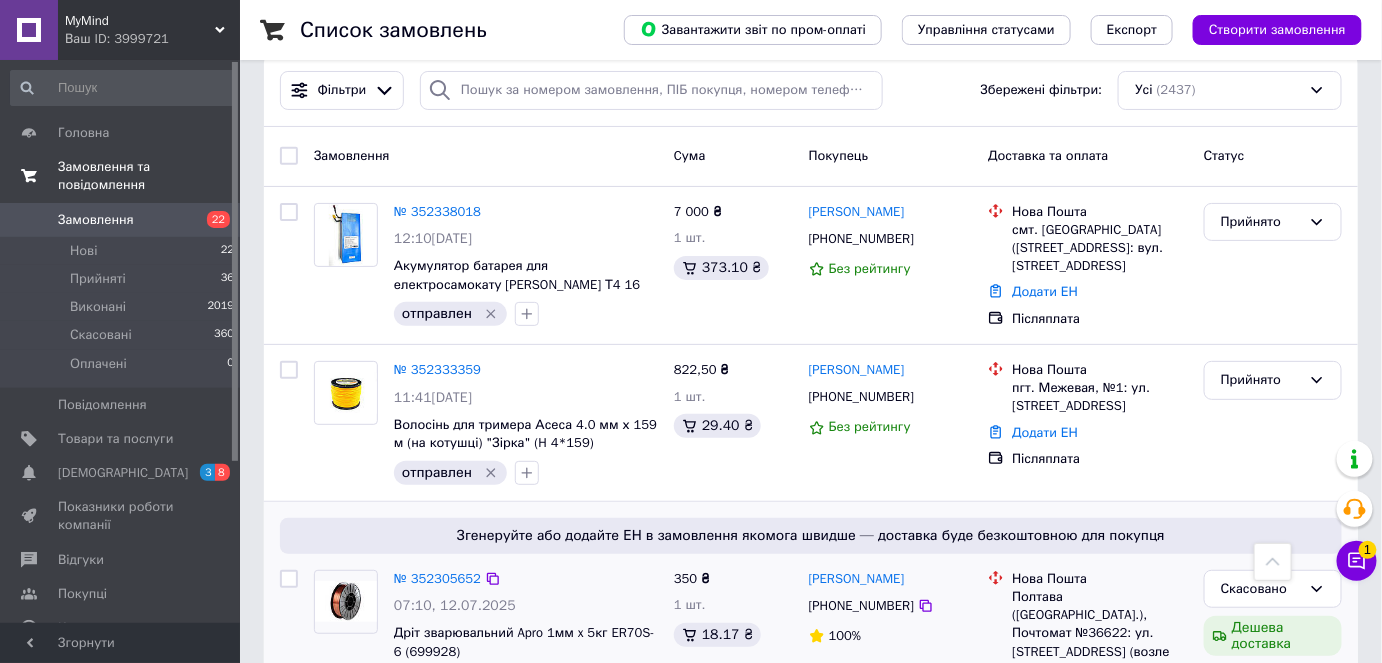 scroll, scrollTop: 0, scrollLeft: 0, axis: both 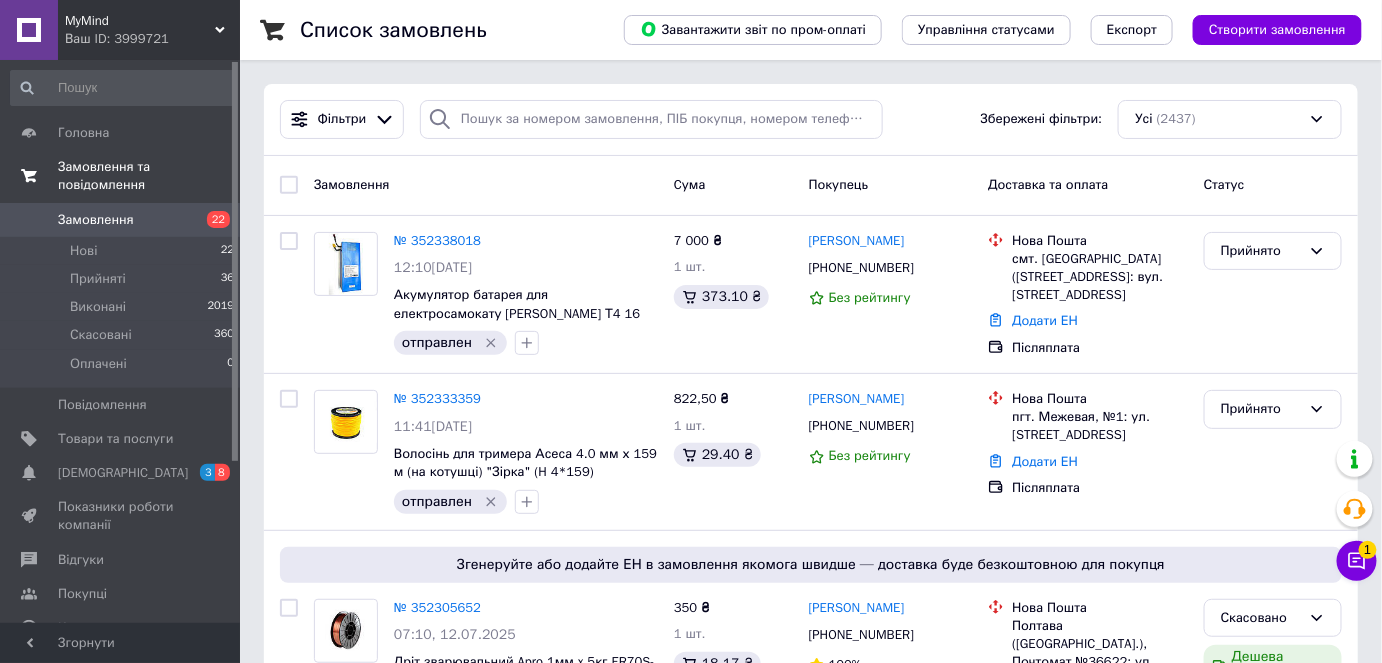 click on "Список замовлень   Завантажити звіт по пром-оплаті Управління статусами Експорт Створити замовлення Фільтри Збережені фільтри: Усі (2437) Замовлення Cума Покупець Доставка та оплата Статус № 352338018 12:10[DATE] Акумулятор батарея для електросамокату [PERSON_NAME] Т4 16 АН 48V - 2024 (оригінал) отправлен   7 000 ₴ 1 шт. 373.10 ₴ [PERSON_NAME] [PHONE_NUMBER] Без рейтингу [GEOGRAPHIC_DATA]. [GEOGRAPHIC_DATA] ([STREET_ADDRESS]: вул. [STREET_ADDRESS] Додати ЕН Післяплата Прийнято № 352333359 11:41[DATE] Волосінь для тримера Асеса 4.0 мм х 159 м (на котушці) "Зірка" (H 4*159) отправлен   822,50 ₴ 1 шт. 29.40 ₴ [PERSON_NAME]   1" at bounding box center (811, 9620) 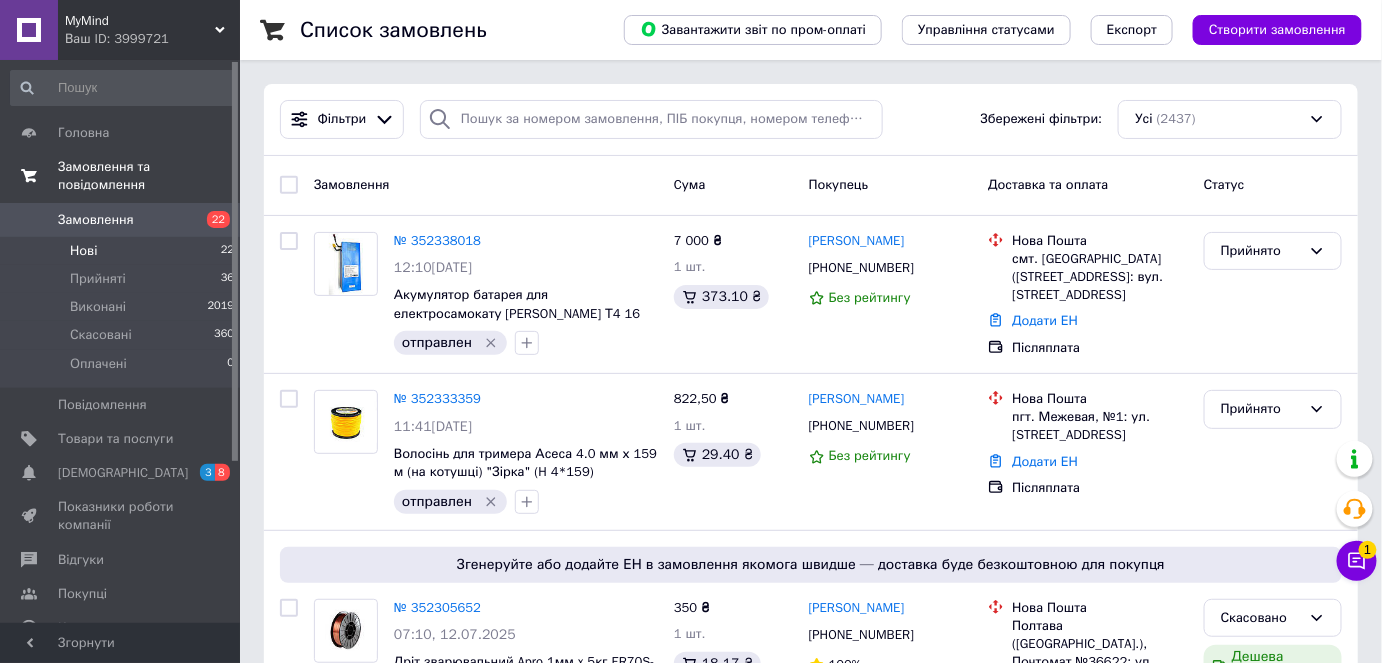 click on "Нові 22" at bounding box center [123, 251] 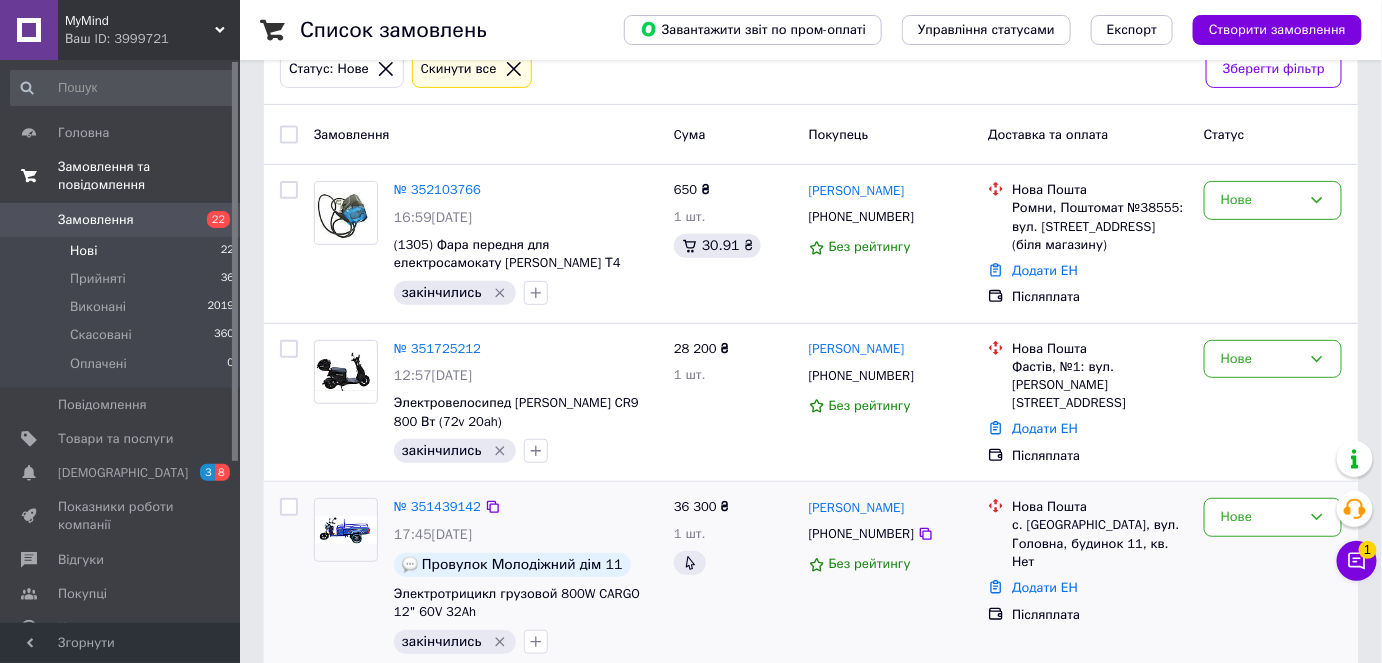 scroll, scrollTop: 272, scrollLeft: 0, axis: vertical 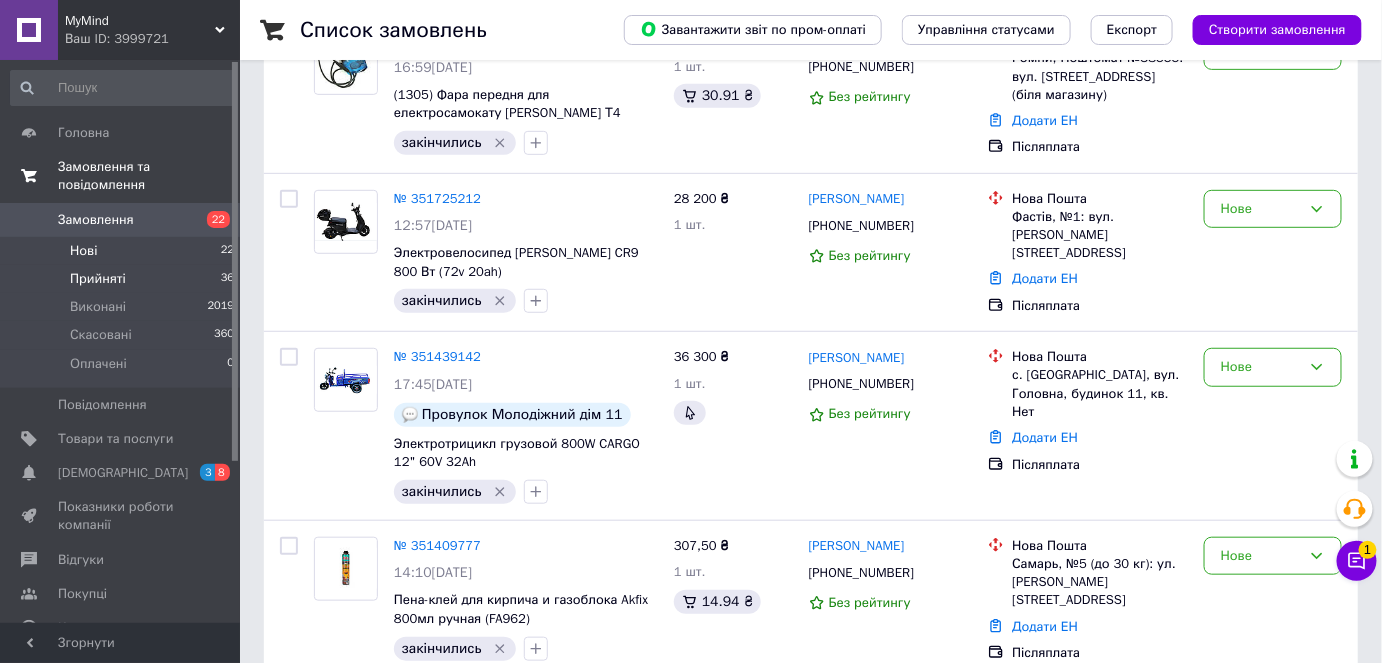click on "Прийняті" at bounding box center [98, 279] 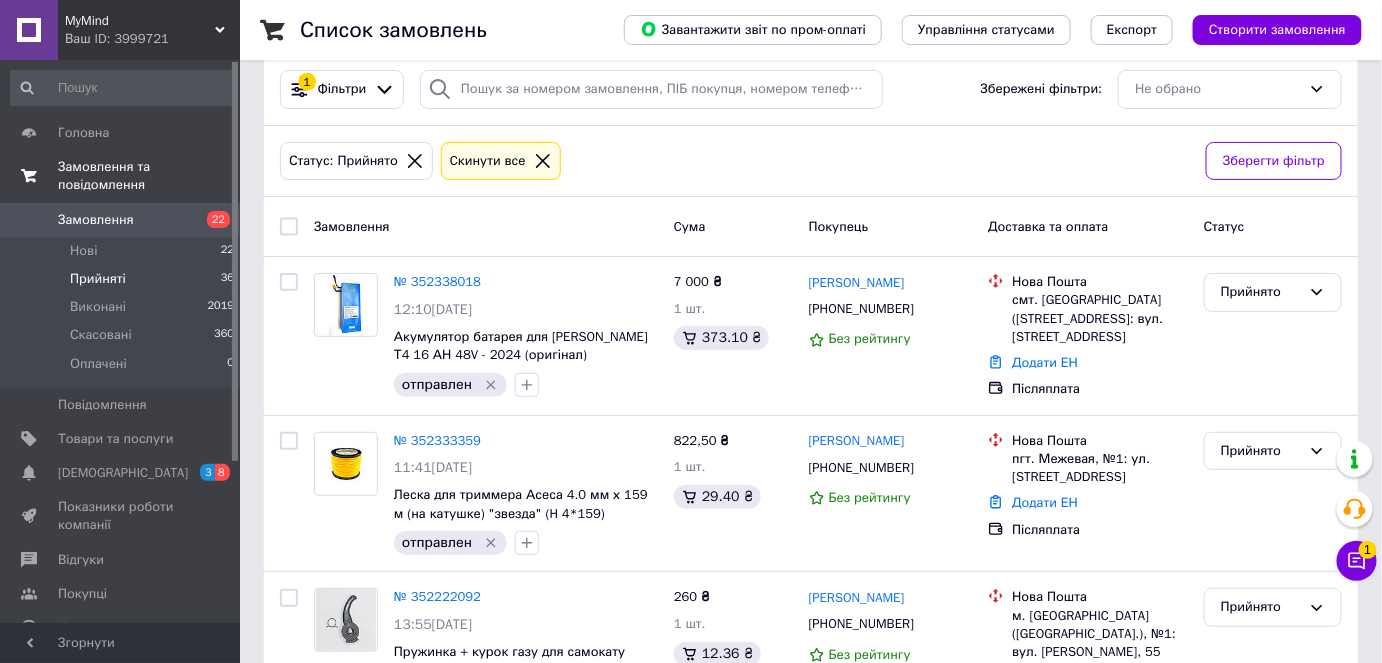 scroll, scrollTop: 0, scrollLeft: 0, axis: both 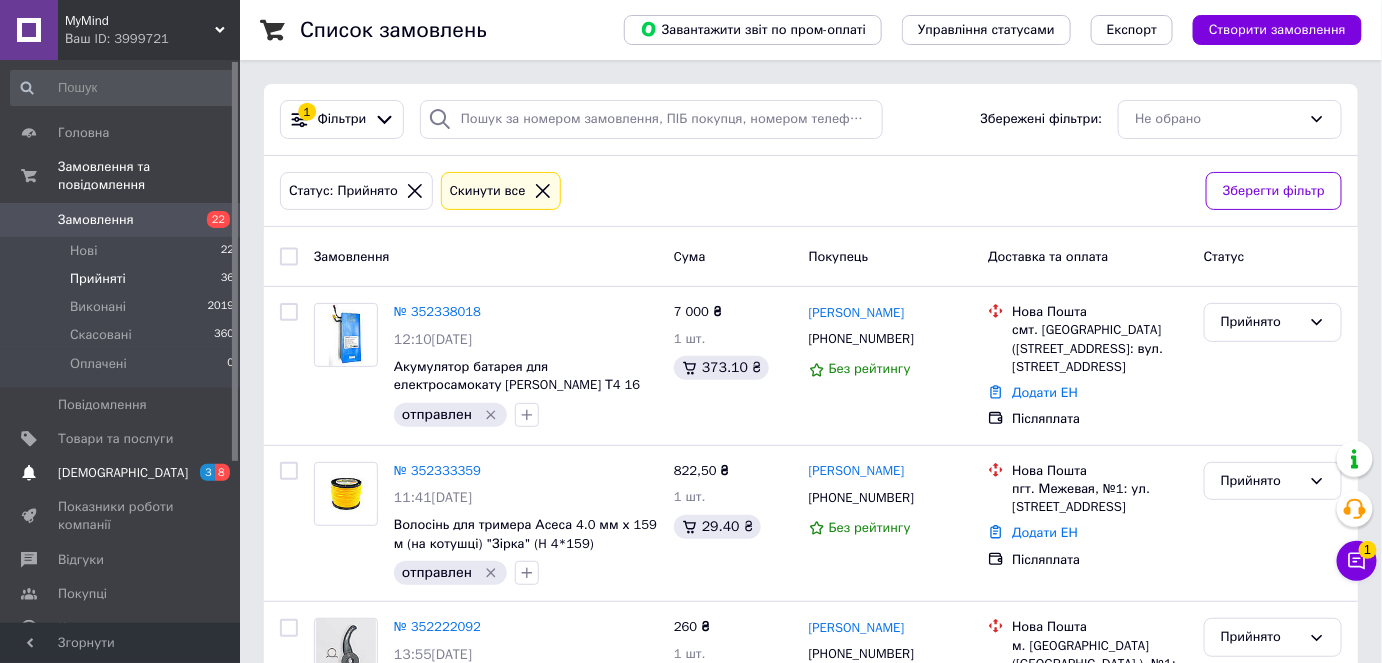 click on "3 8" at bounding box center (212, 473) 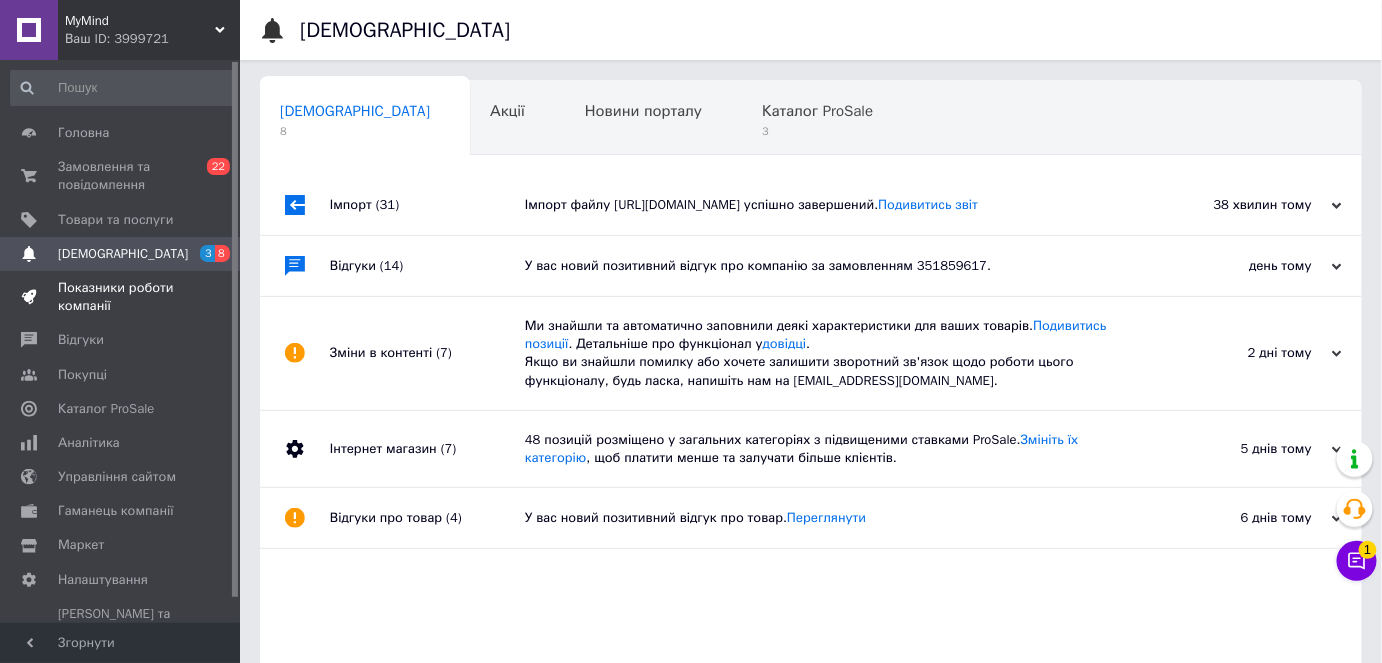 click on "Показники роботи компанії" at bounding box center [121, 297] 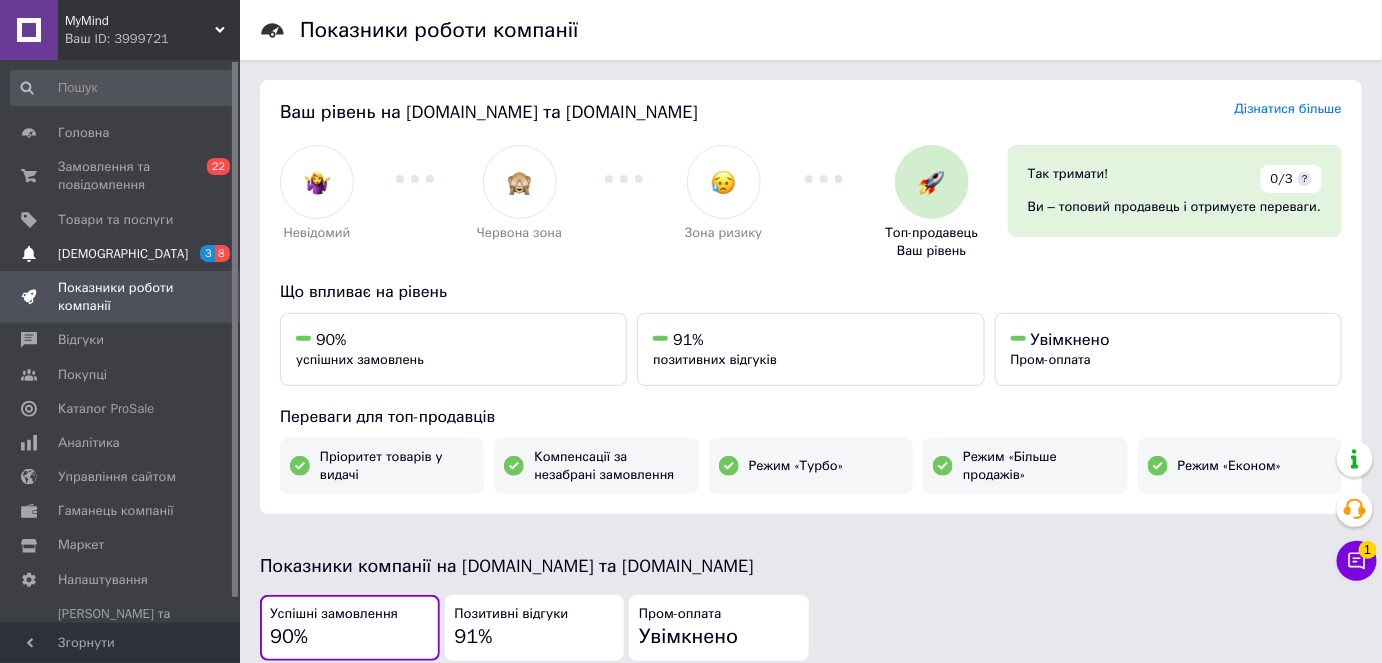 click on "3 8" at bounding box center [212, 254] 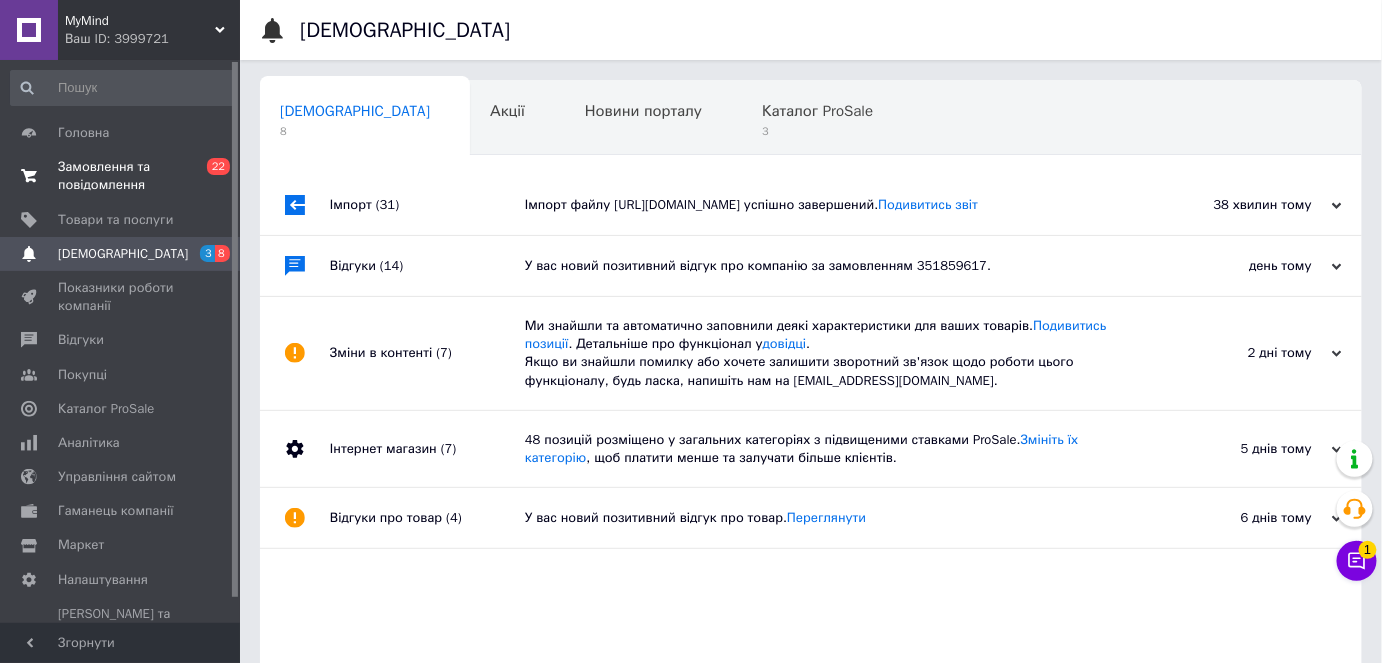 click on "0 22" at bounding box center [212, 176] 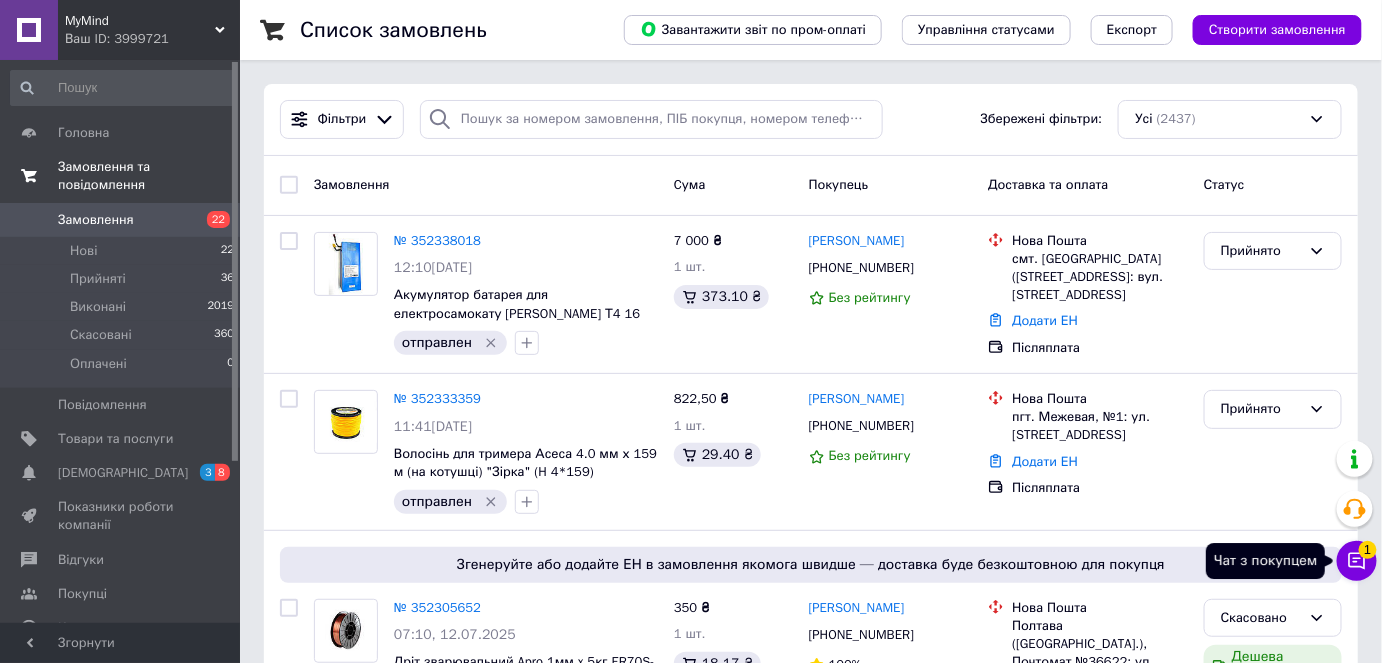 click 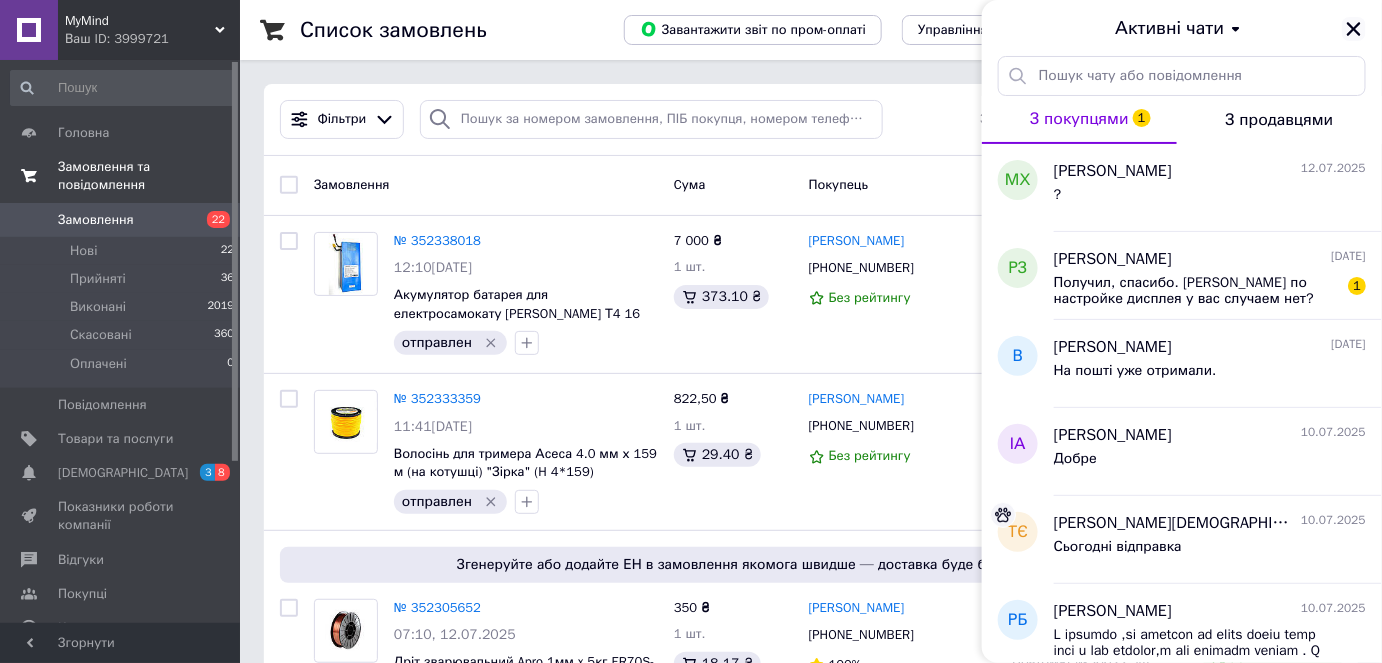 click 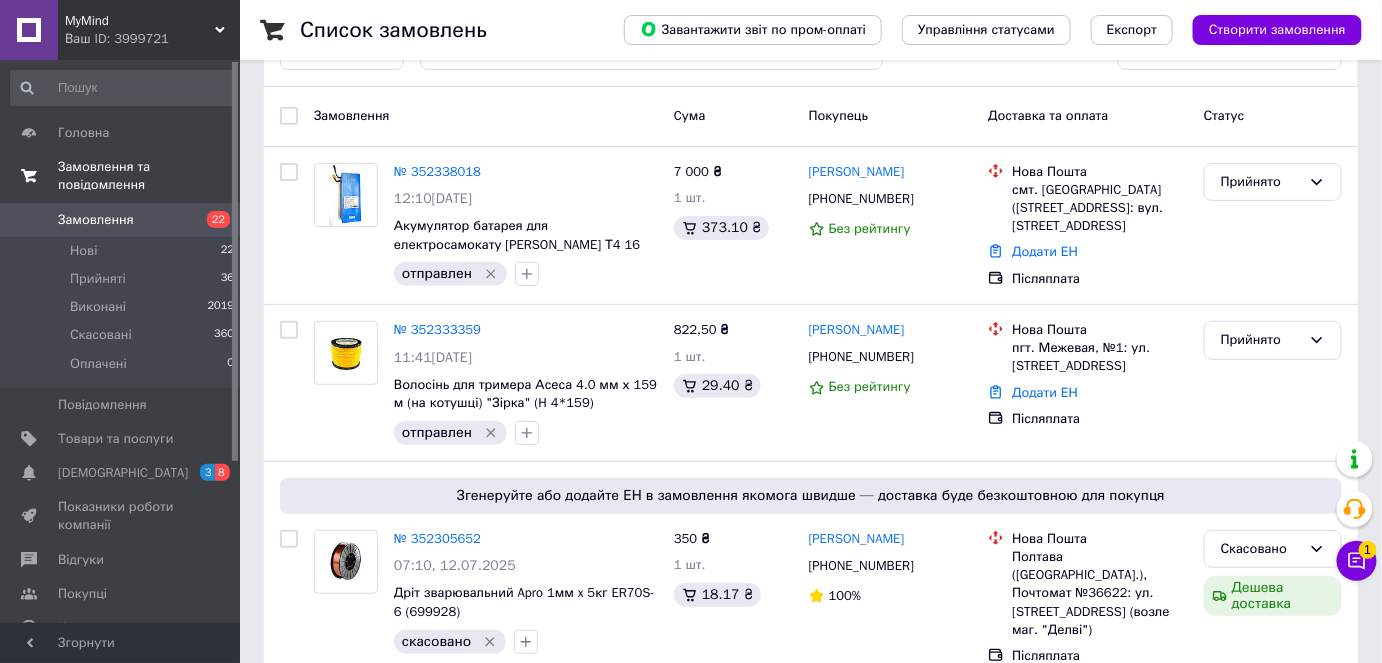 scroll, scrollTop: 0, scrollLeft: 0, axis: both 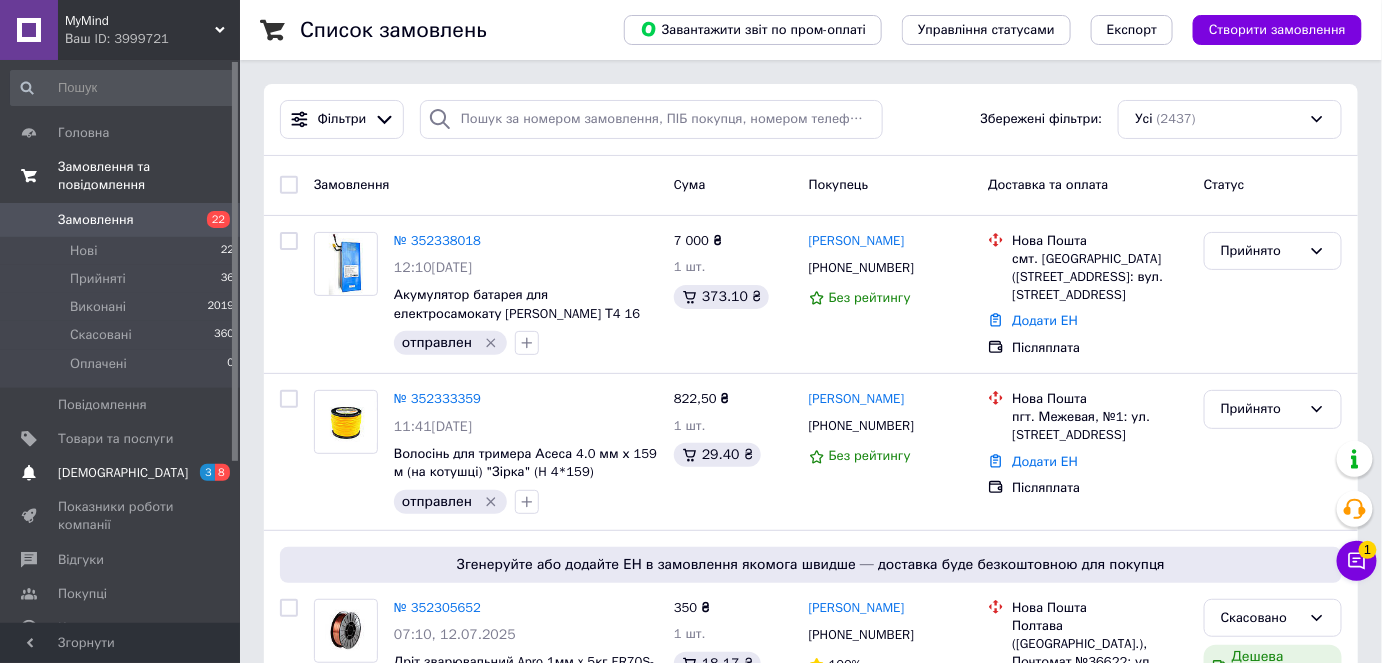 click on "[DEMOGRAPHIC_DATA]" at bounding box center (121, 473) 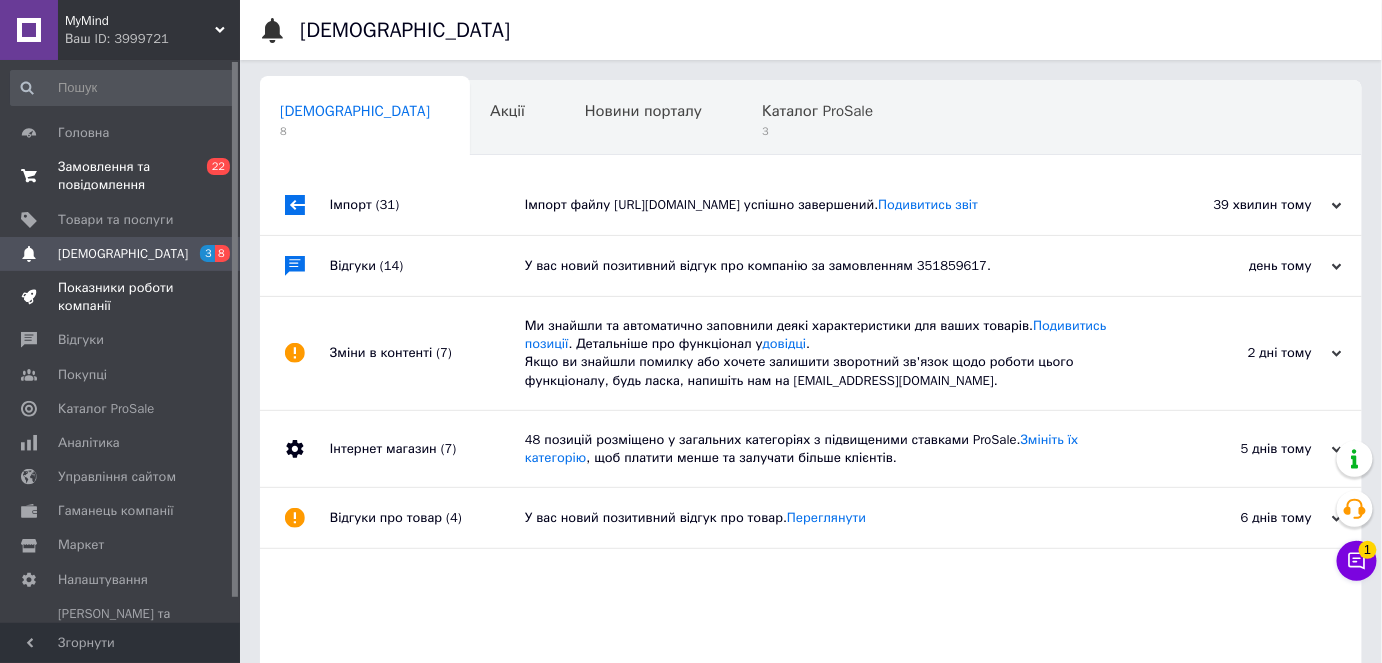 click on "Показники роботи компанії" at bounding box center (121, 297) 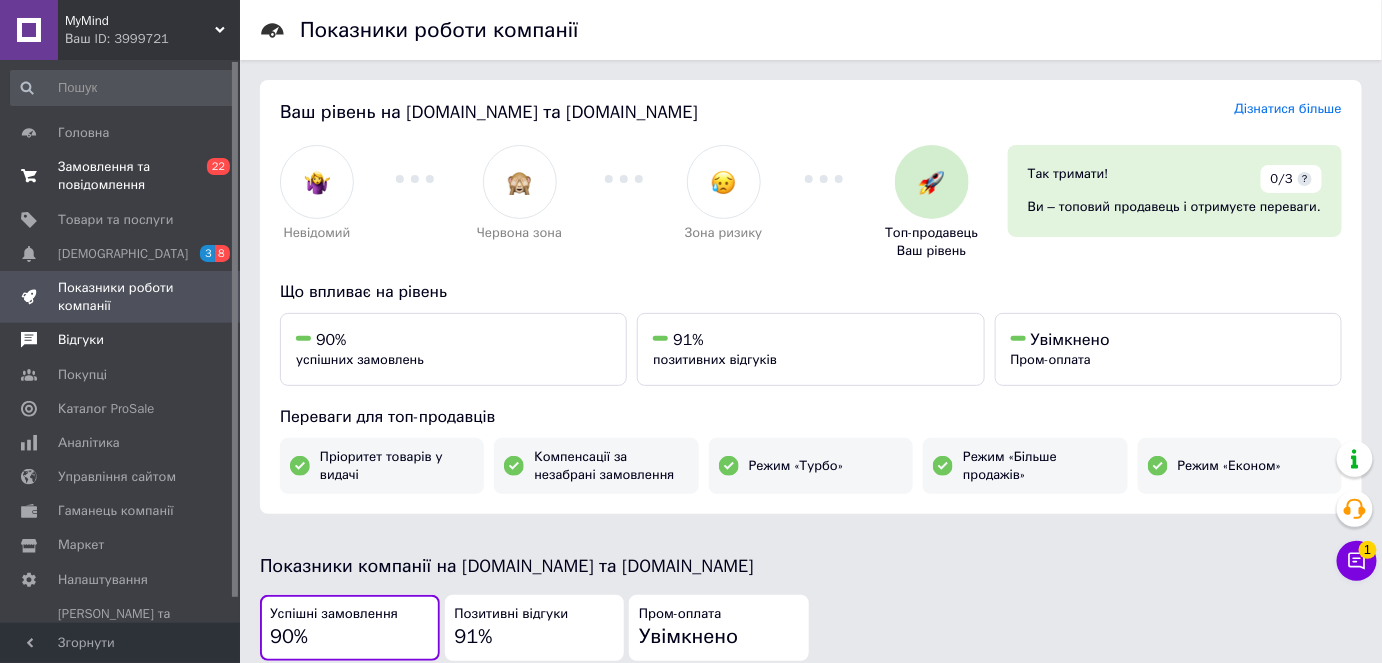 click on "Відгуки" at bounding box center (121, 340) 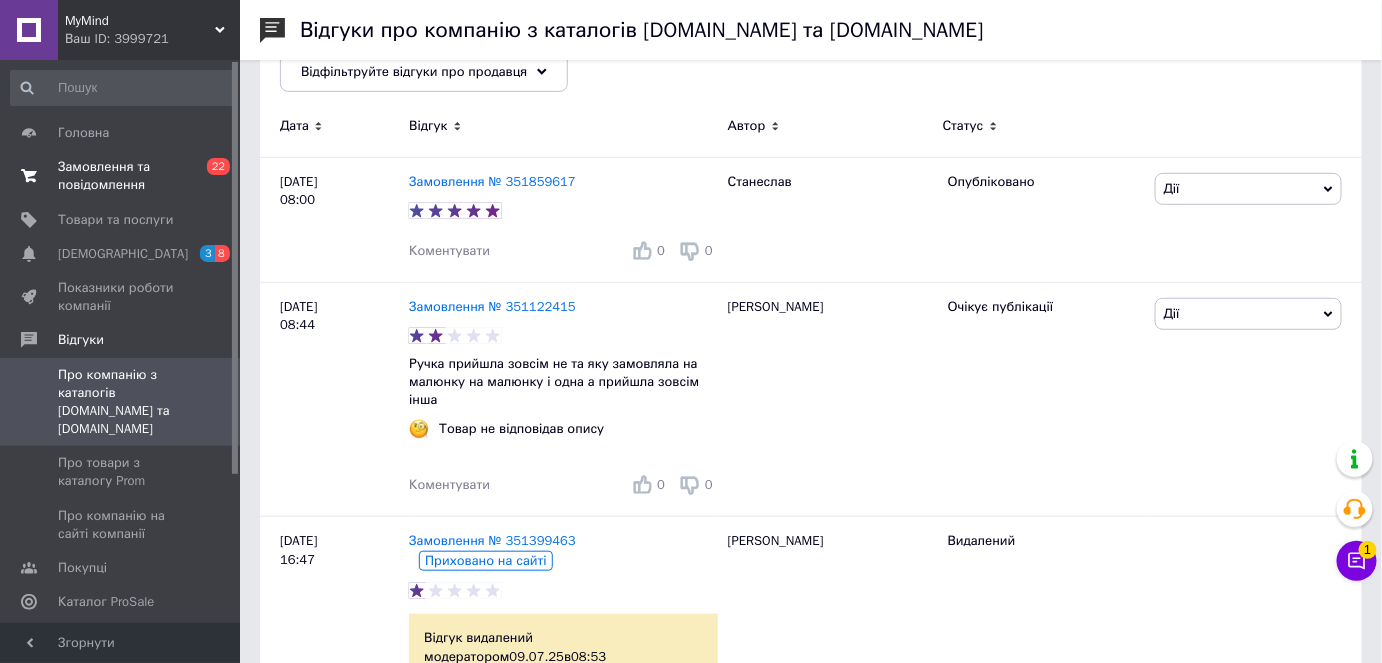scroll, scrollTop: 272, scrollLeft: 0, axis: vertical 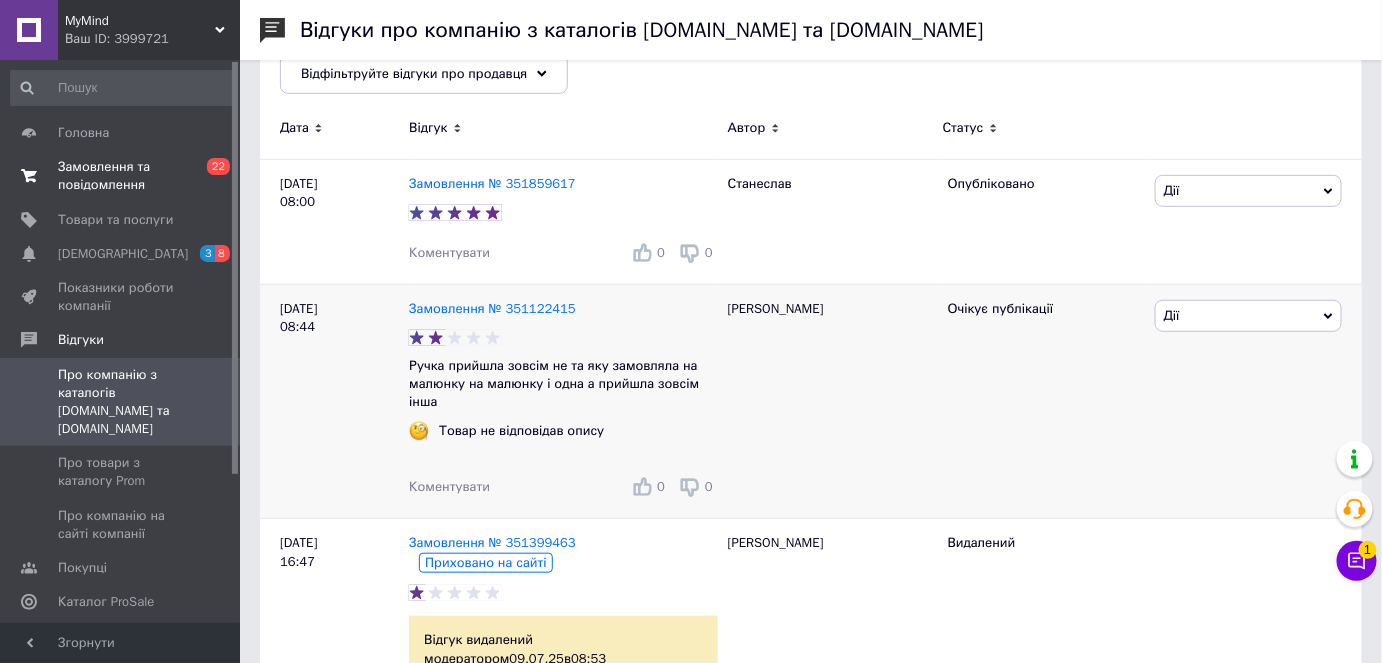 click on "Дії" at bounding box center (1248, 316) 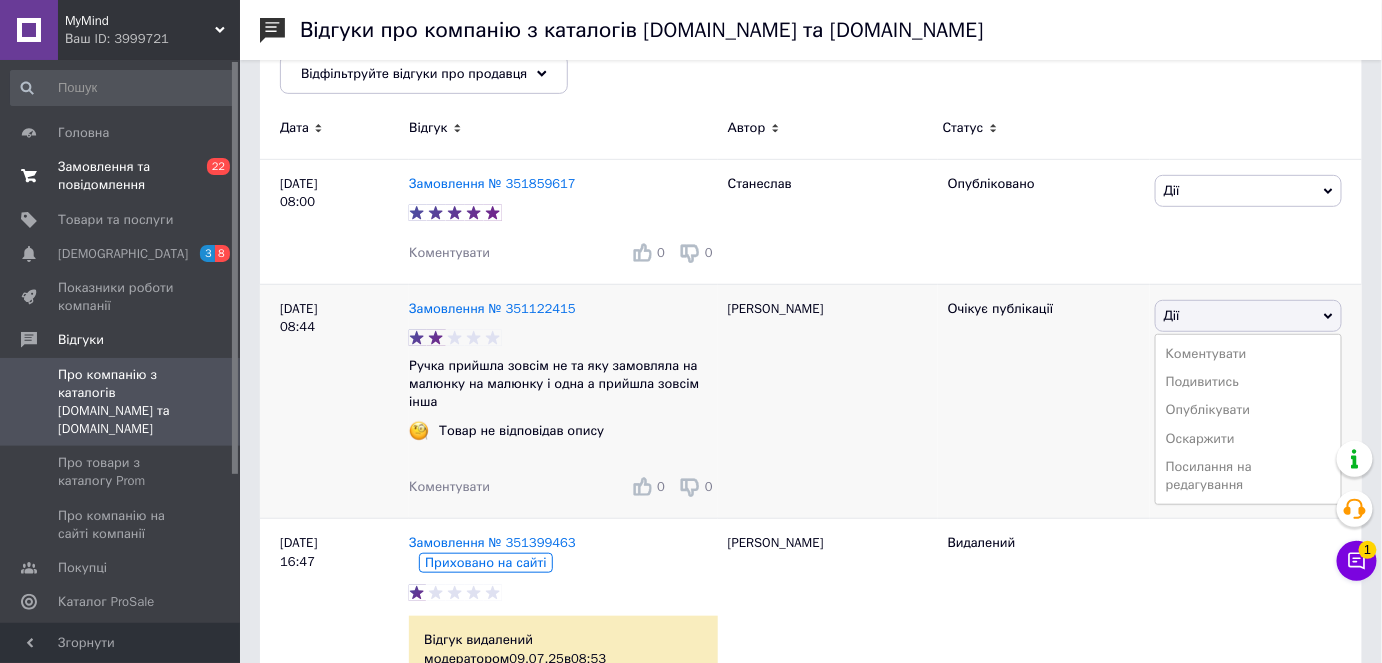 click on "Дії" at bounding box center [1248, 316] 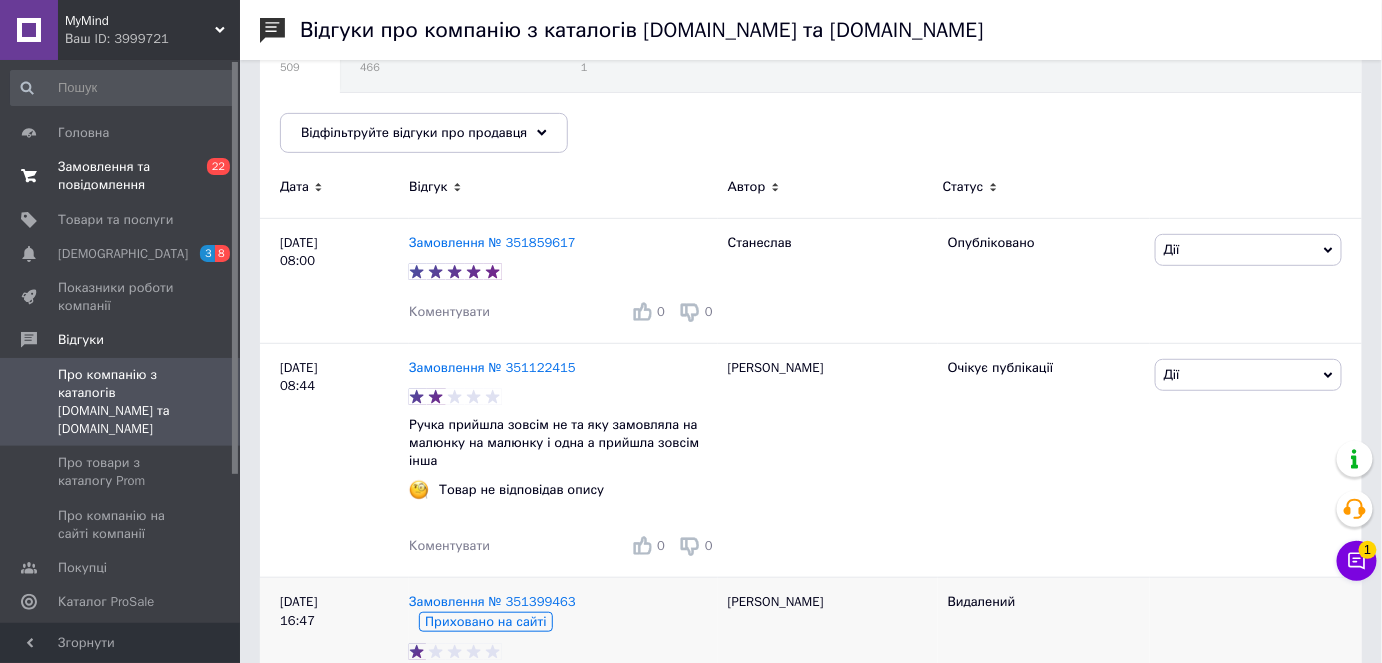 scroll, scrollTop: 181, scrollLeft: 0, axis: vertical 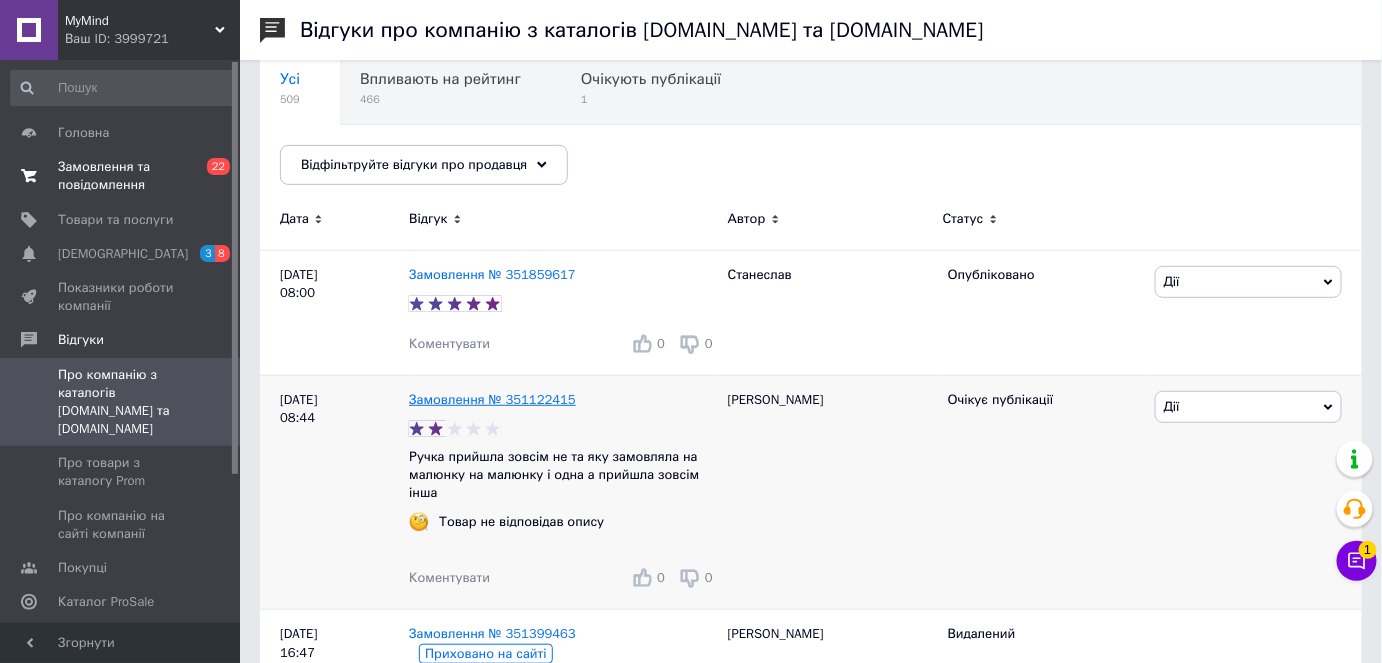 click on "Замовлення № 351122415" at bounding box center [492, 399] 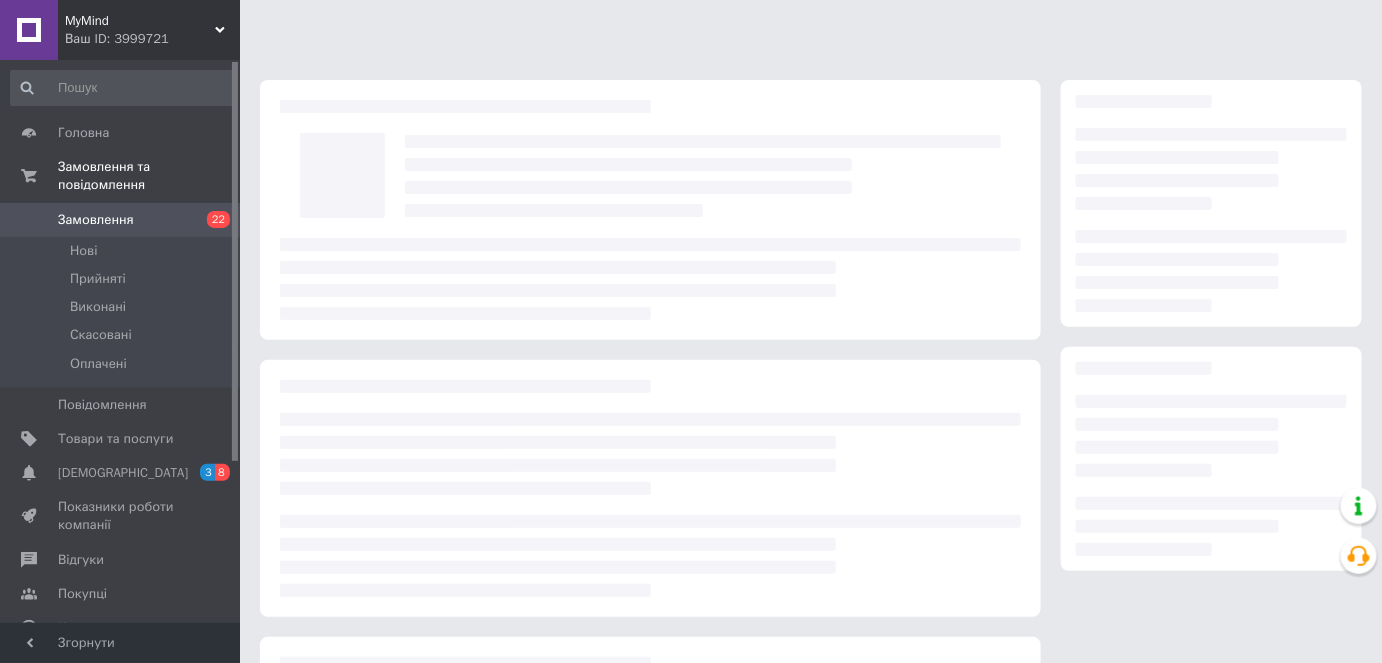 scroll, scrollTop: 0, scrollLeft: 0, axis: both 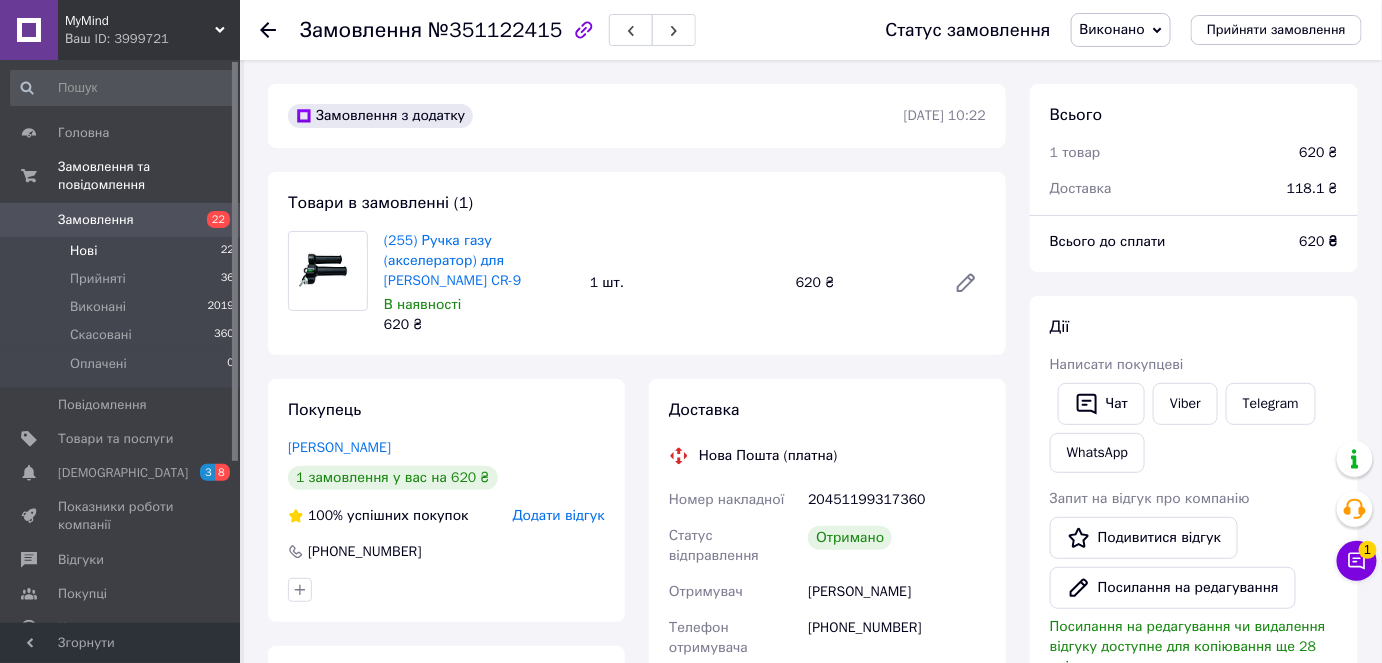 click on "Нові 22" at bounding box center [123, 251] 